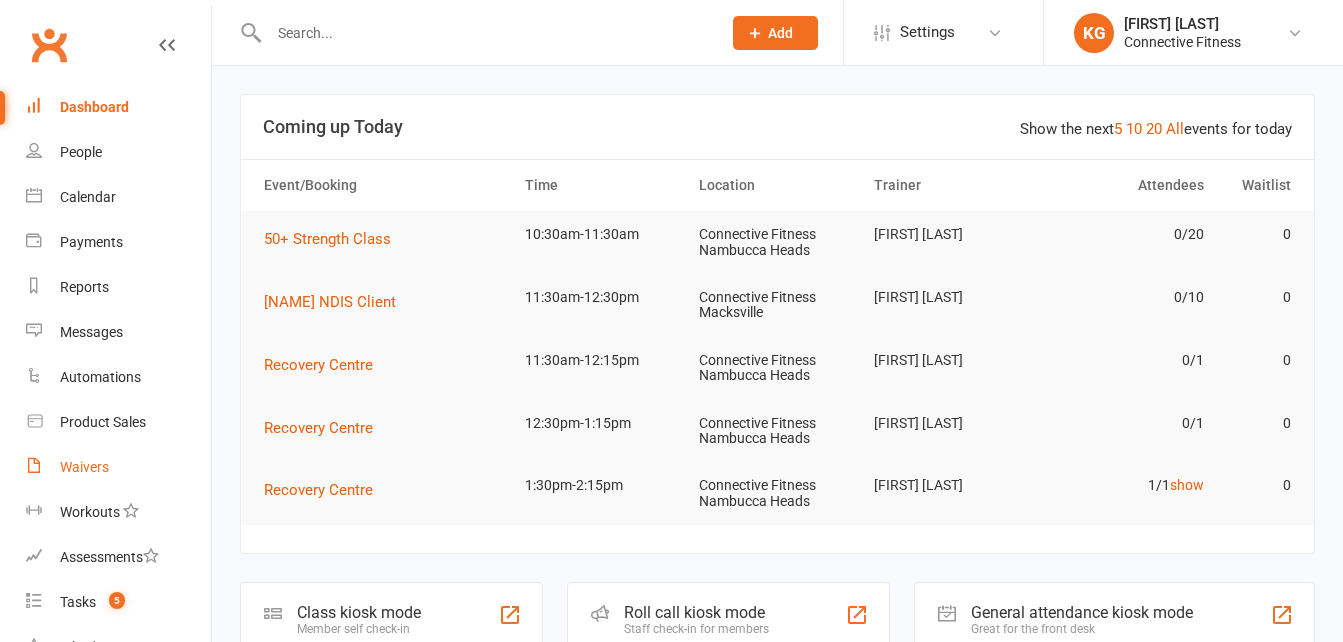 scroll, scrollTop: 0, scrollLeft: 0, axis: both 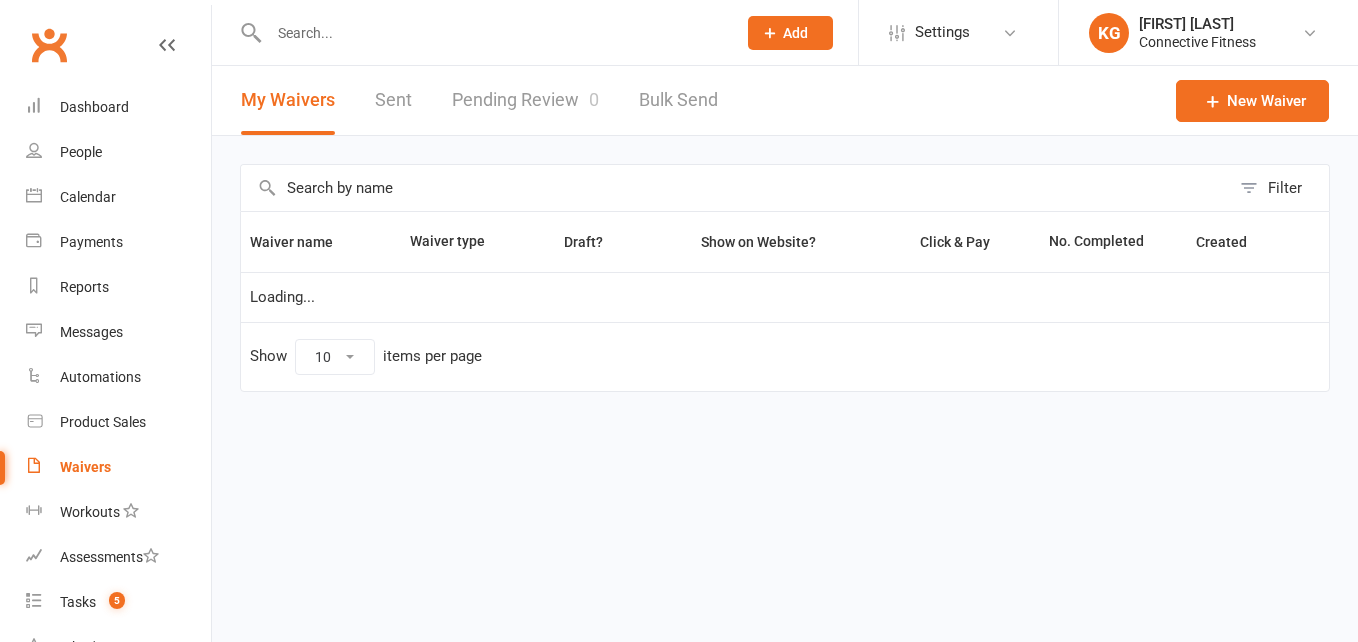 select on "100" 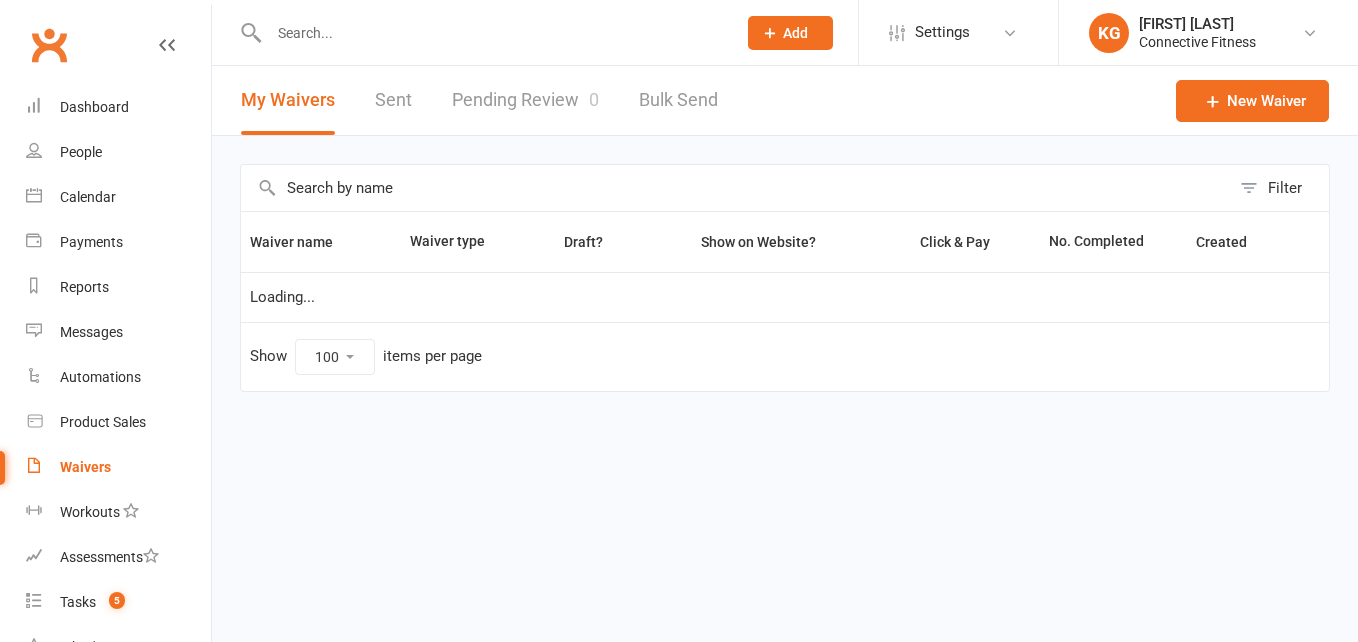 click on "Pending Review 0" at bounding box center (525, 100) 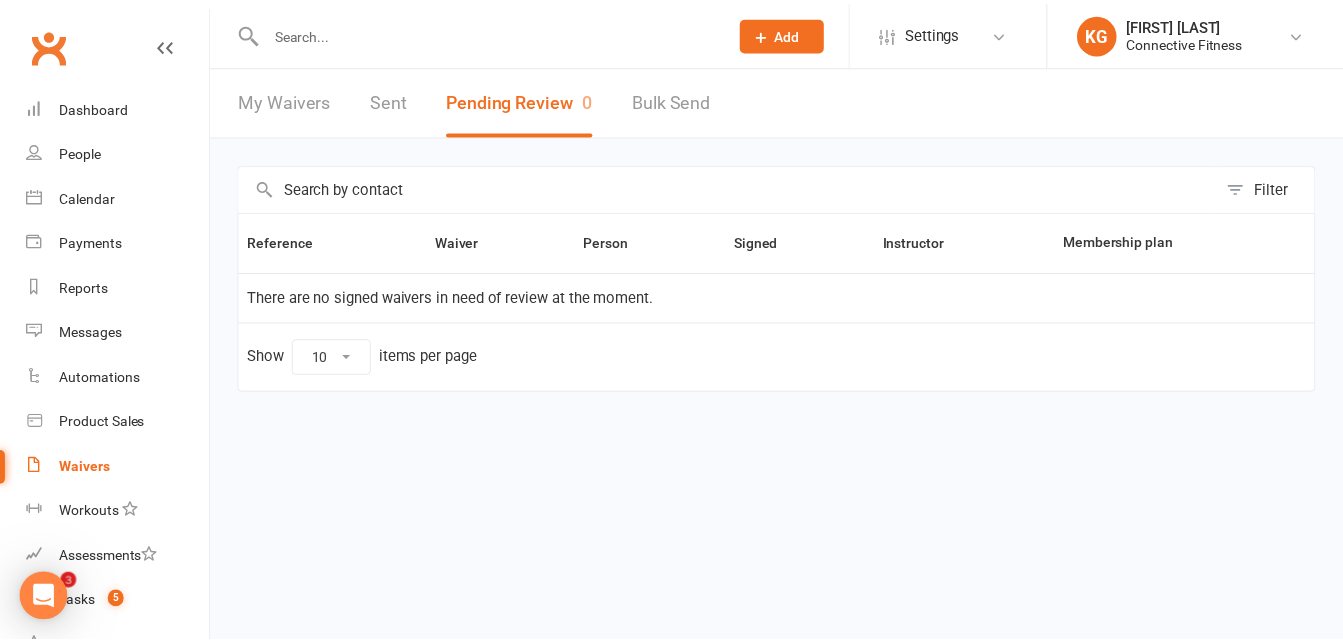 scroll, scrollTop: 0, scrollLeft: 0, axis: both 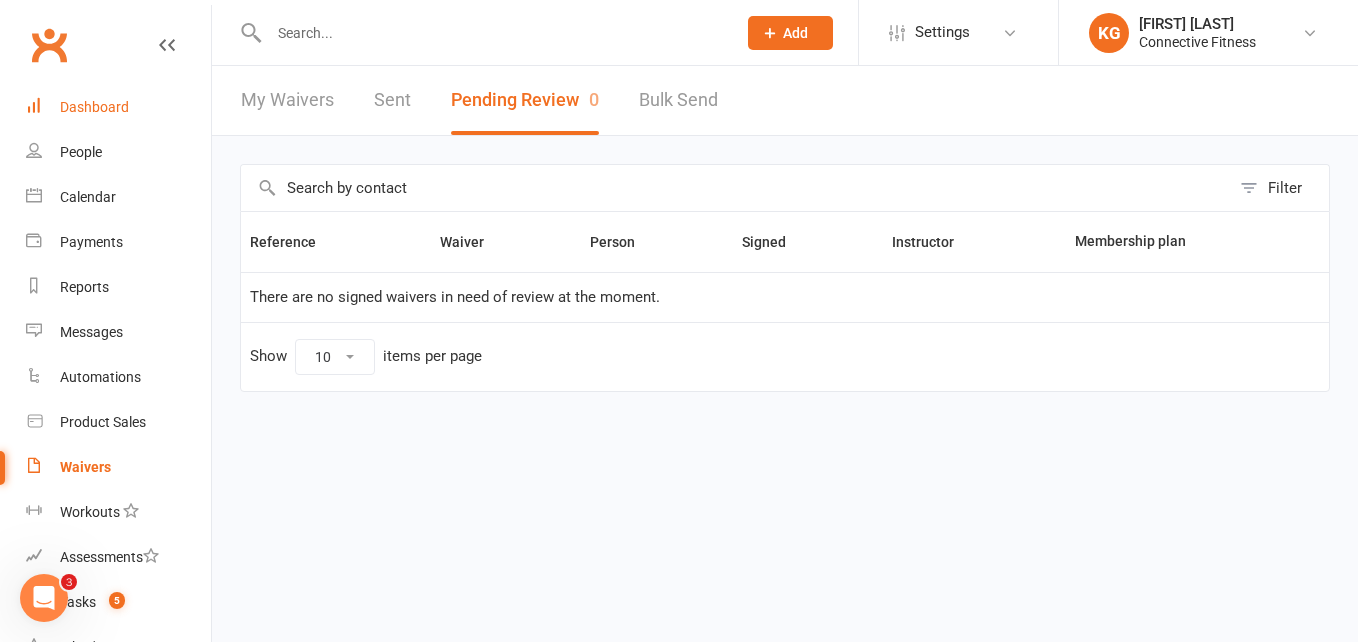 click on "Dashboard" at bounding box center [118, 107] 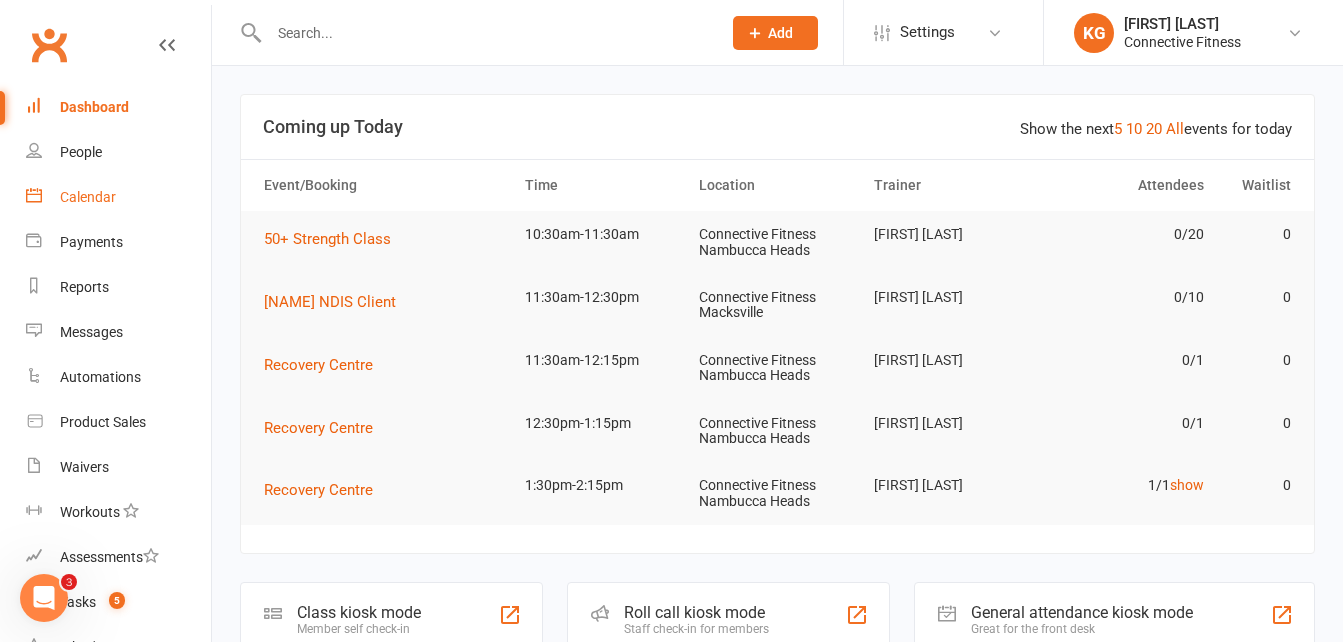 click on "Calendar" at bounding box center [118, 197] 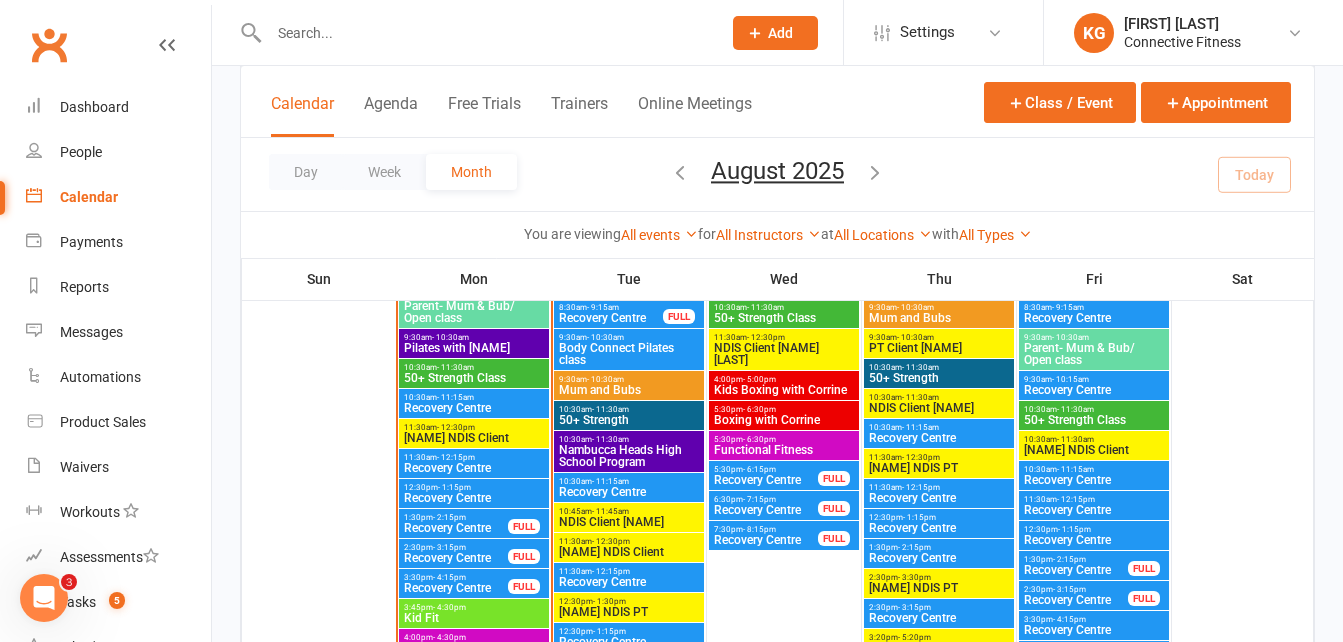 scroll, scrollTop: 1457, scrollLeft: 0, axis: vertical 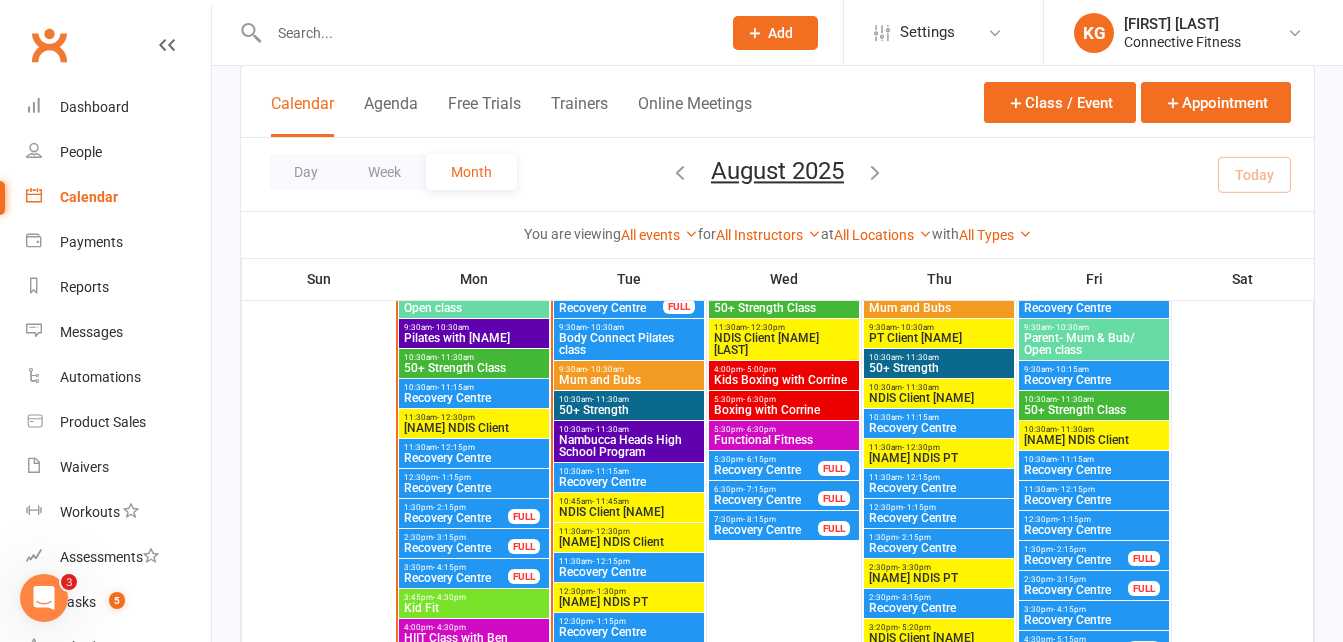 click on "- 4:15pm" at bounding box center [449, 567] 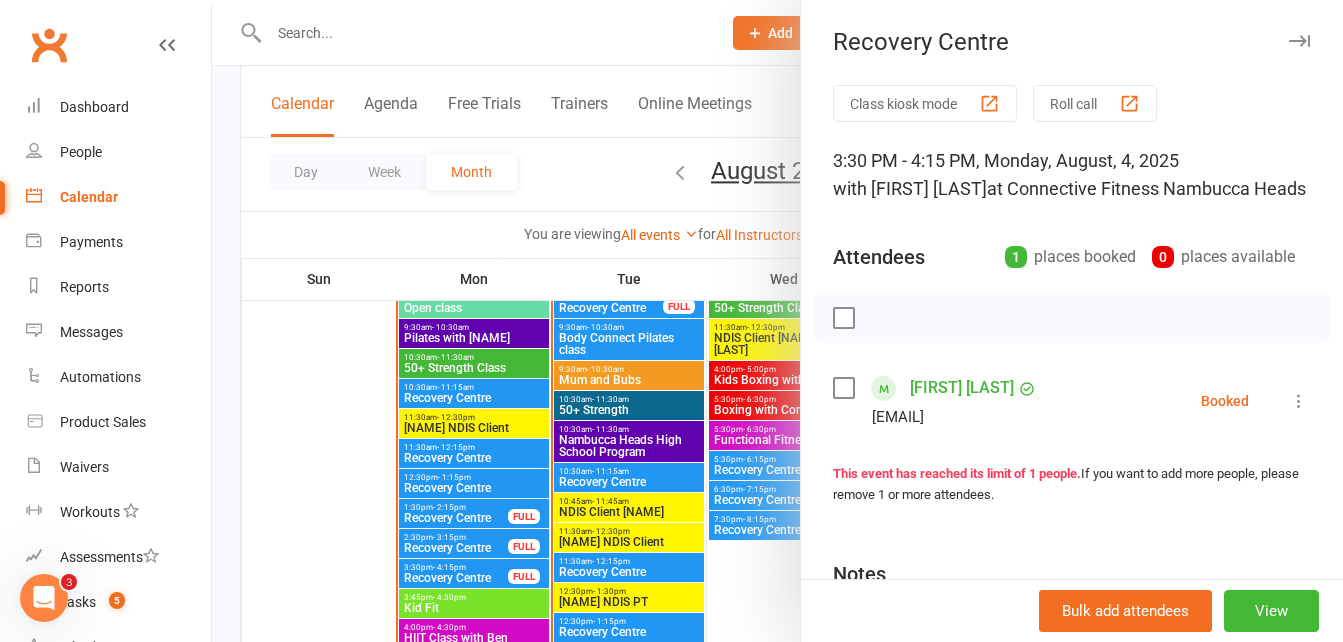 click on "Recovery Centre" at bounding box center [1072, 42] 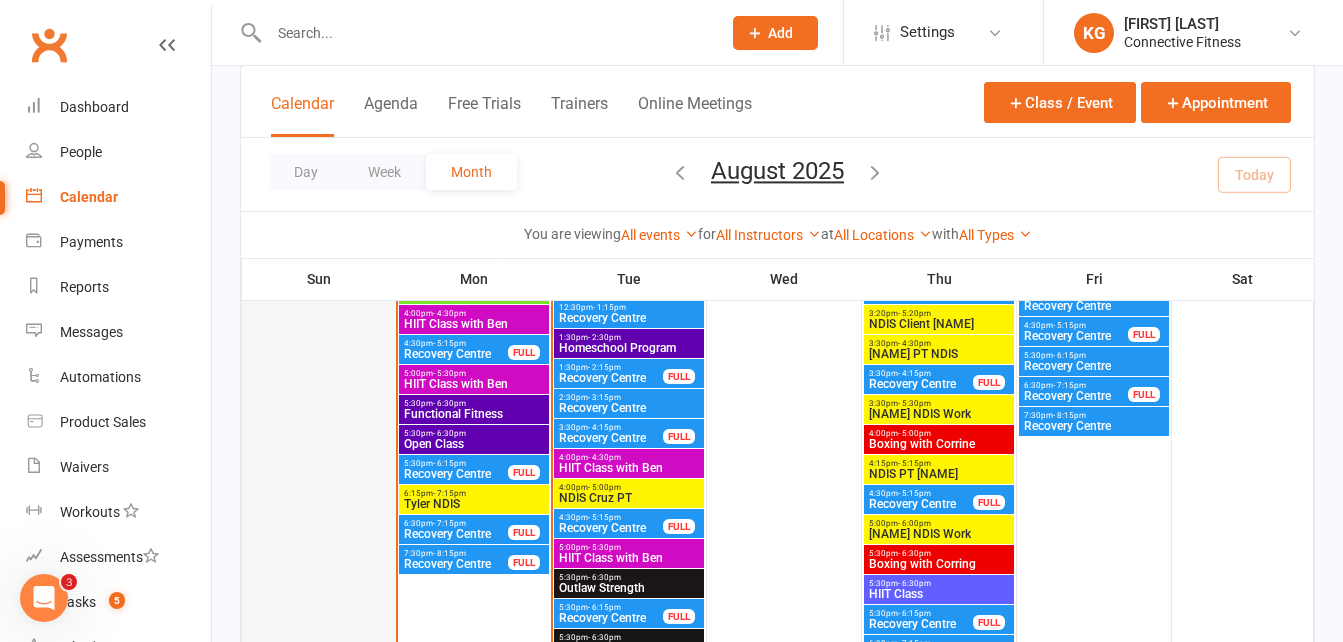 scroll, scrollTop: 1772, scrollLeft: 0, axis: vertical 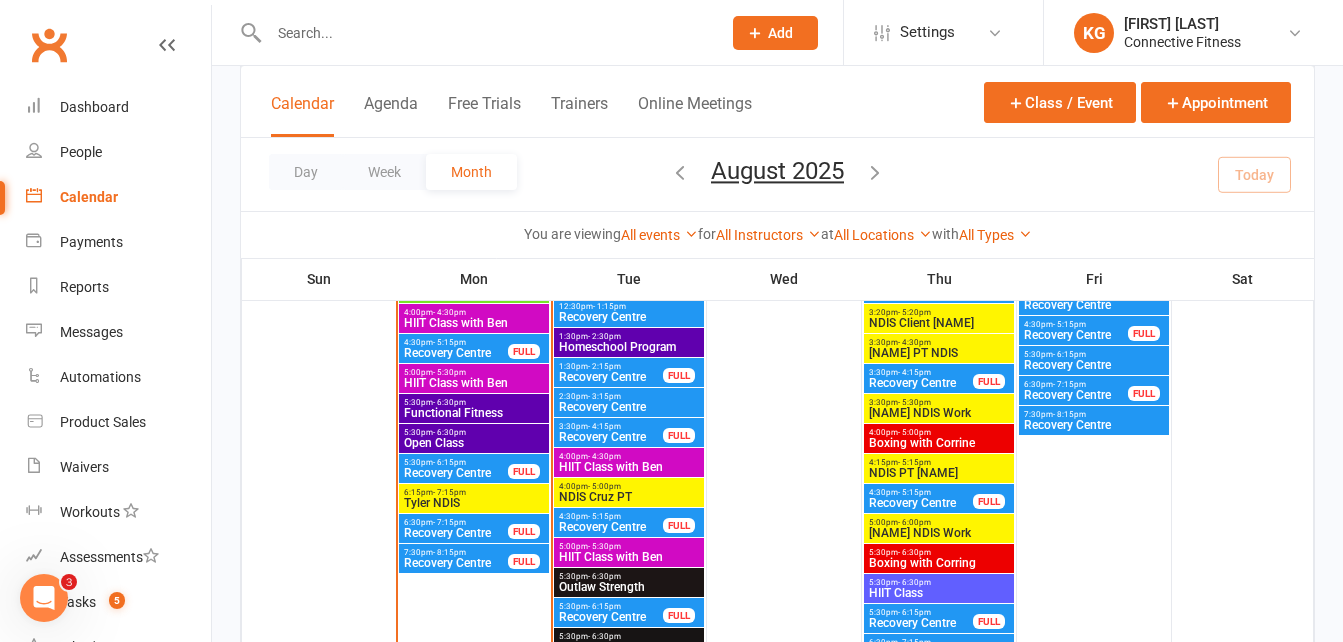 click on "- 8:15pm" at bounding box center [449, 552] 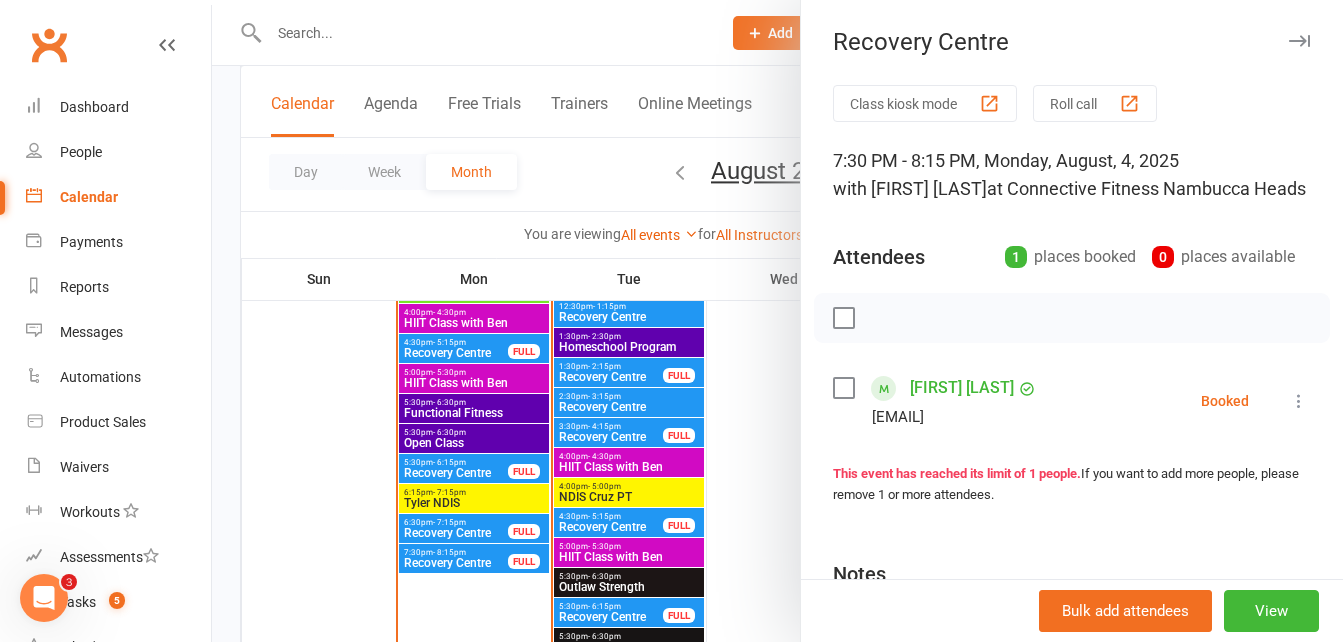 click at bounding box center (1299, 41) 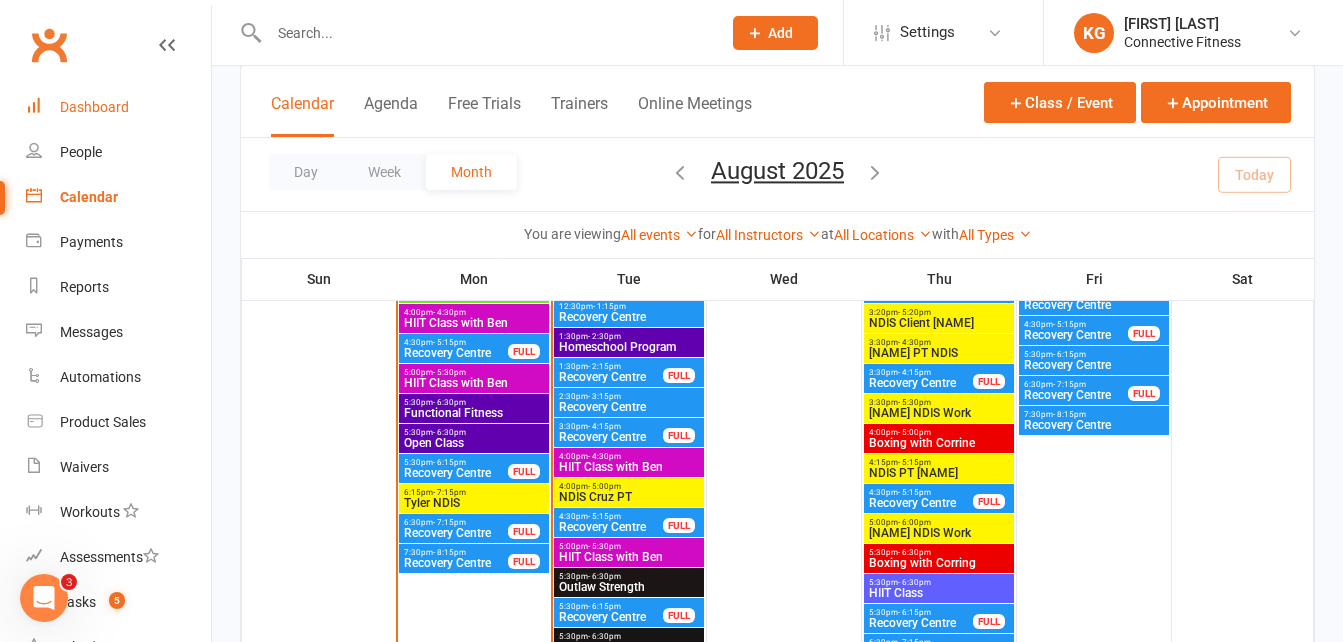 click on "Dashboard" at bounding box center (94, 107) 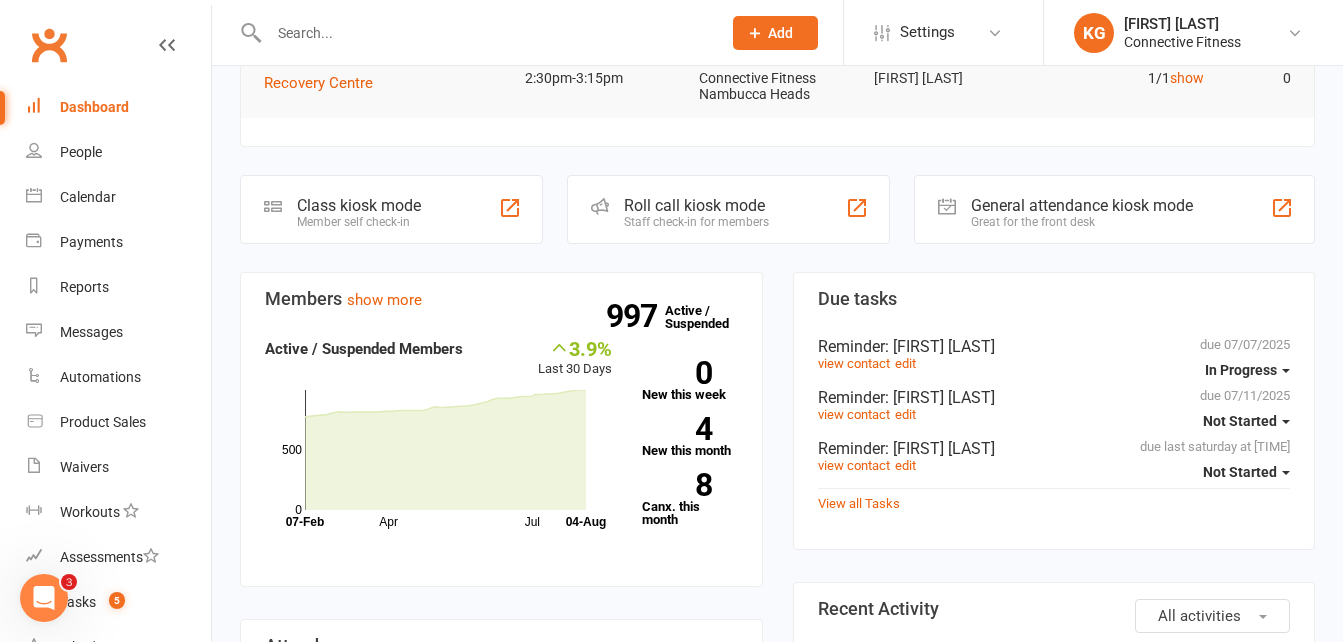 scroll, scrollTop: 408, scrollLeft: 0, axis: vertical 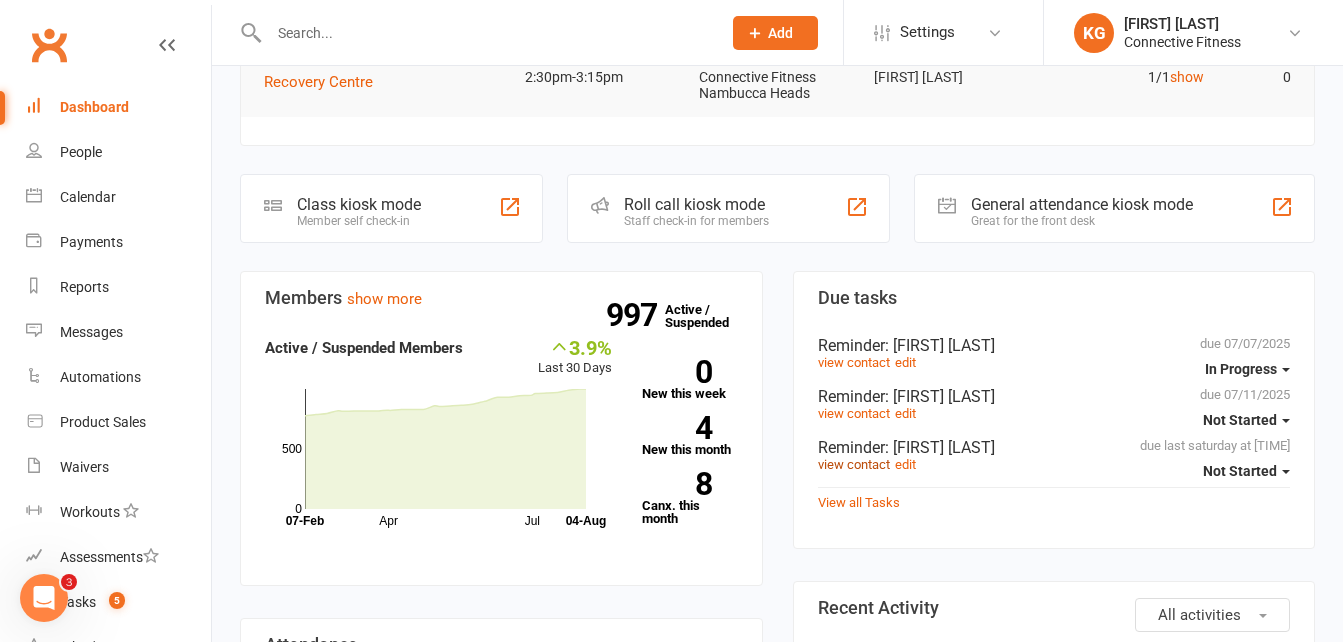 click on "view contact" at bounding box center [854, 464] 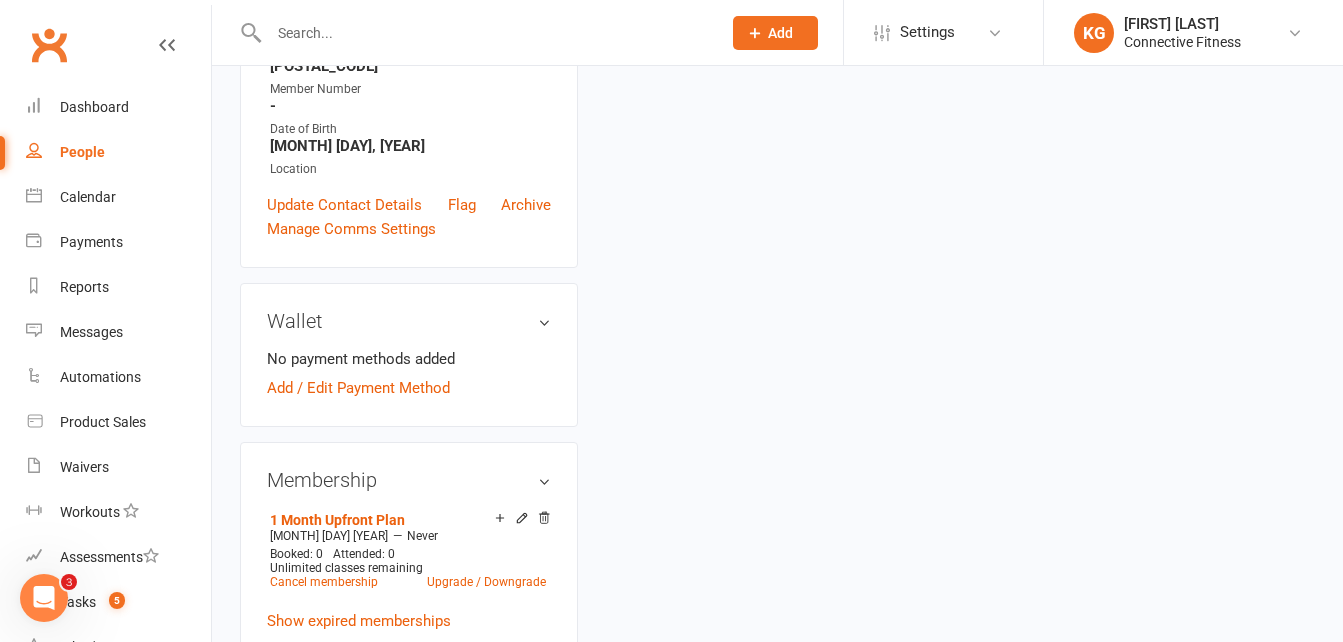 scroll, scrollTop: 0, scrollLeft: 0, axis: both 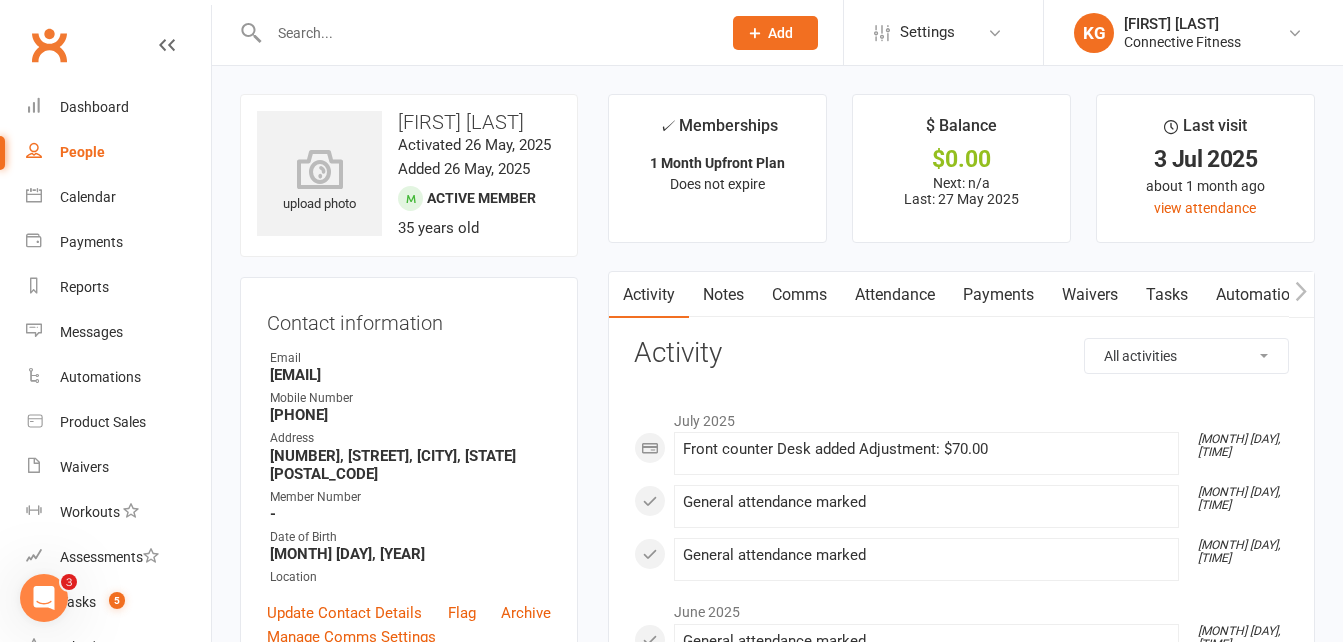 click on "Payments" at bounding box center [998, 295] 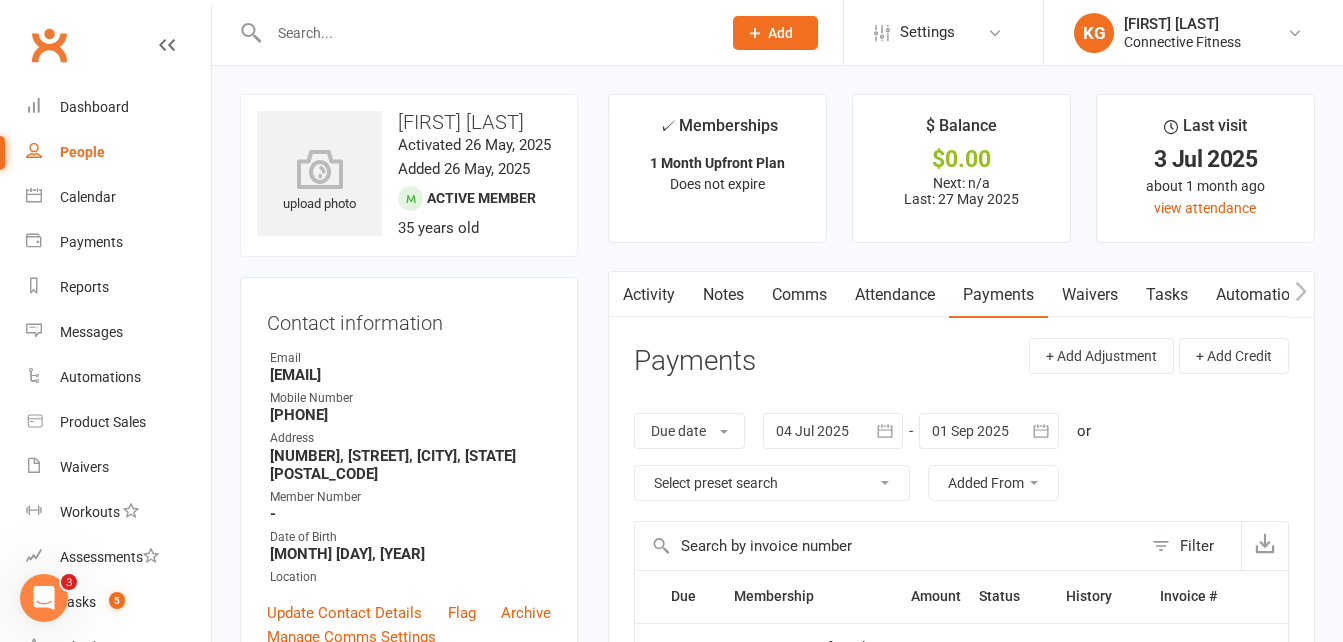 scroll, scrollTop: 221, scrollLeft: 0, axis: vertical 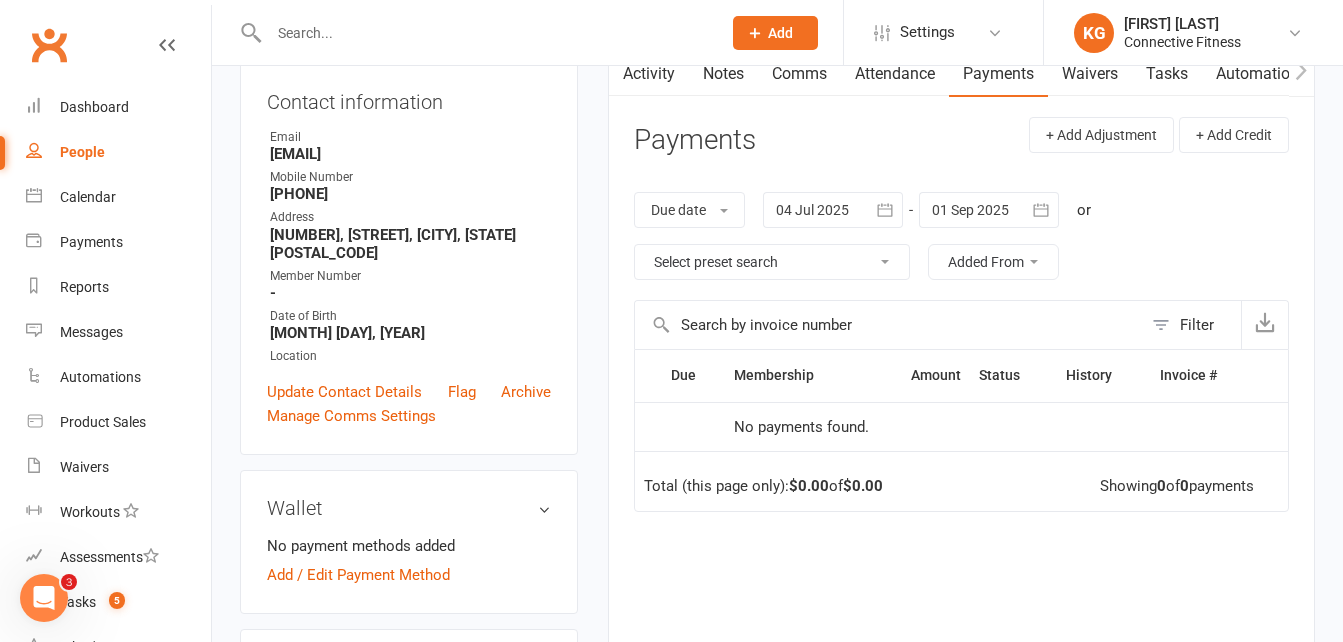 click at bounding box center [885, 210] 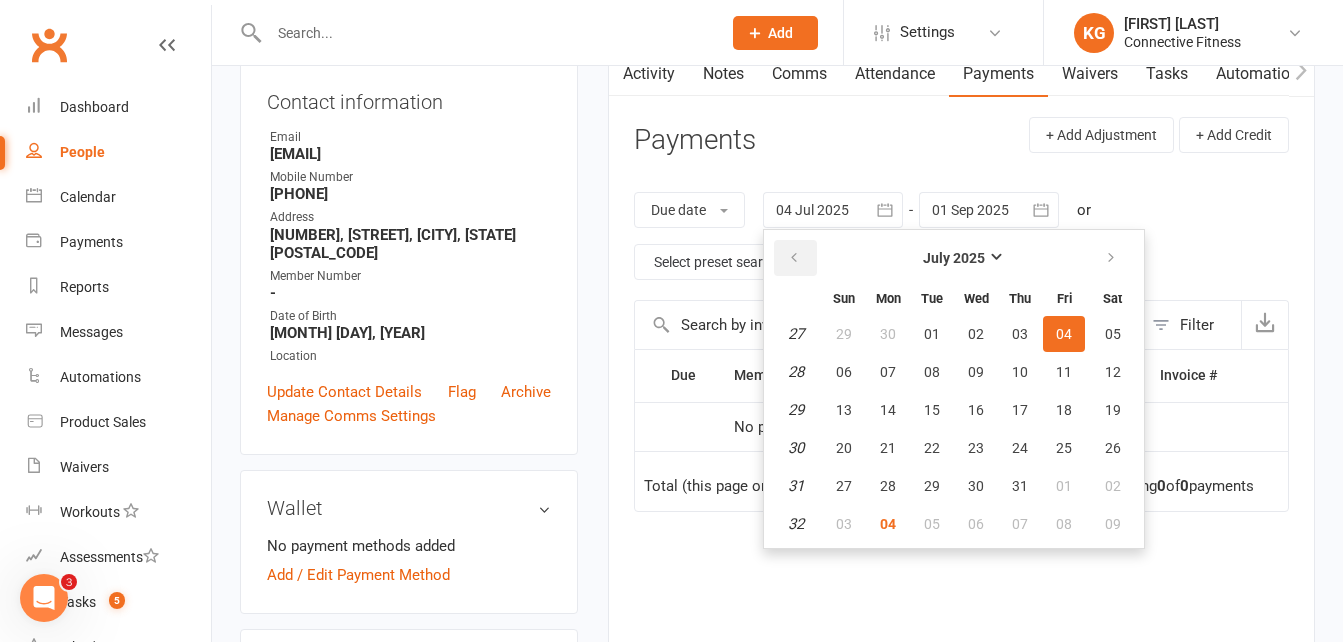 click at bounding box center [794, 258] 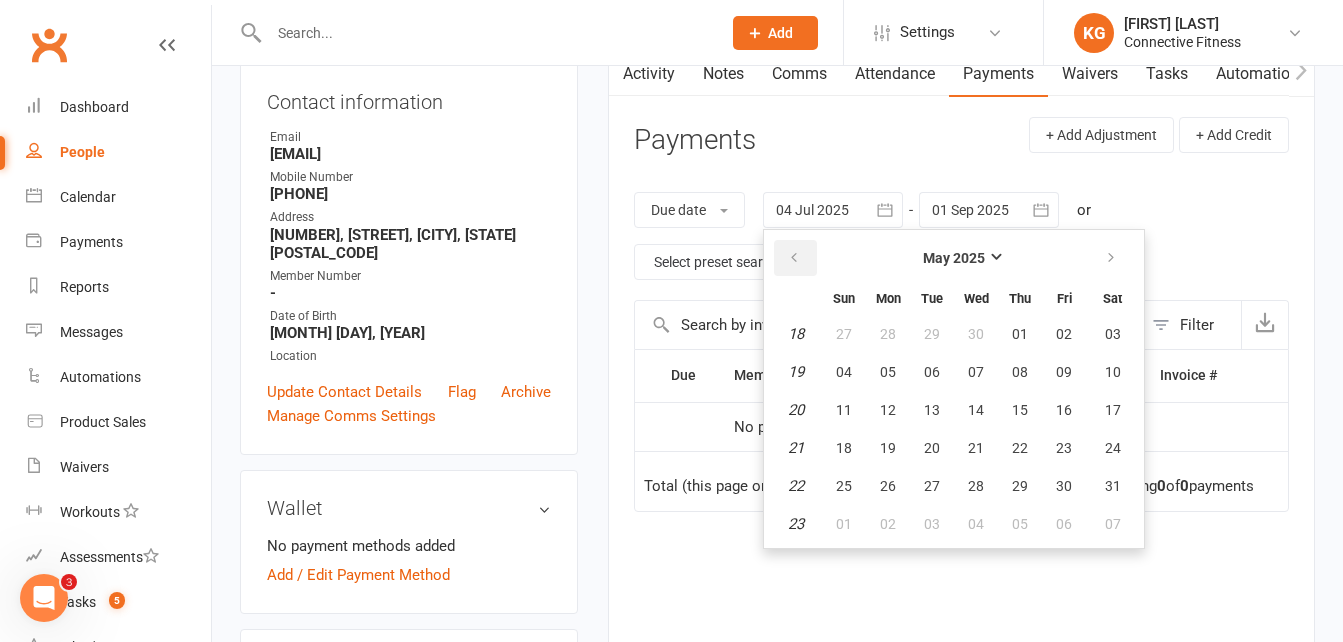 click at bounding box center [794, 258] 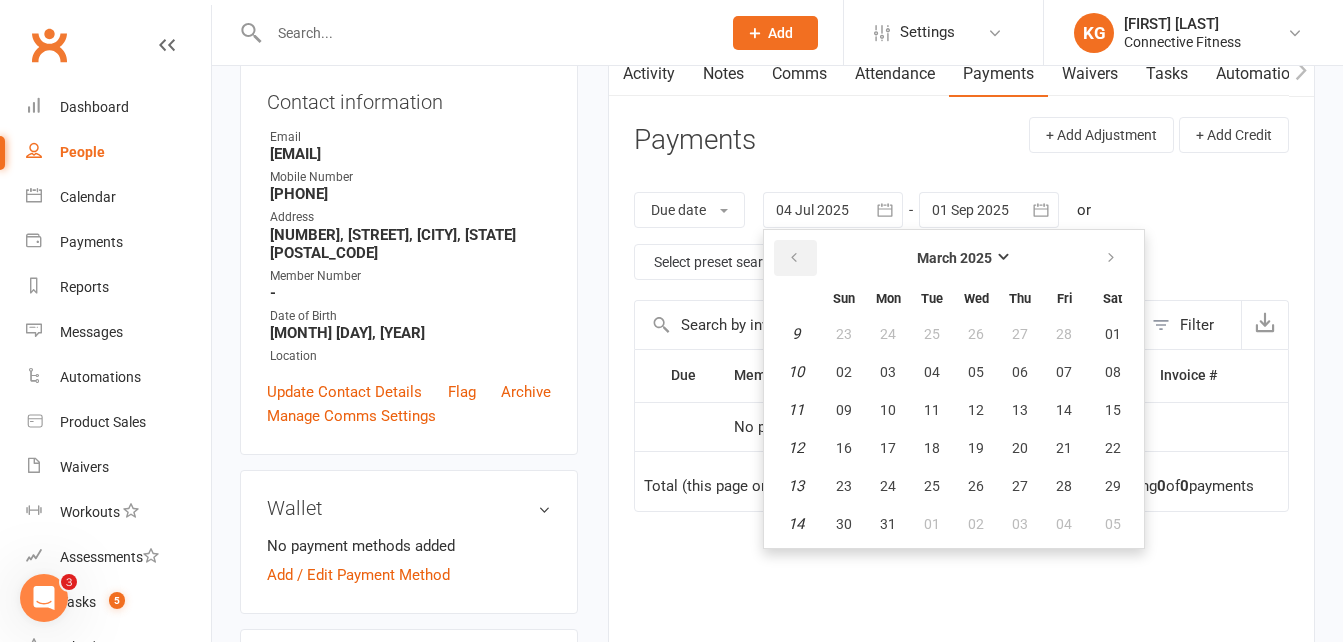 click at bounding box center (794, 258) 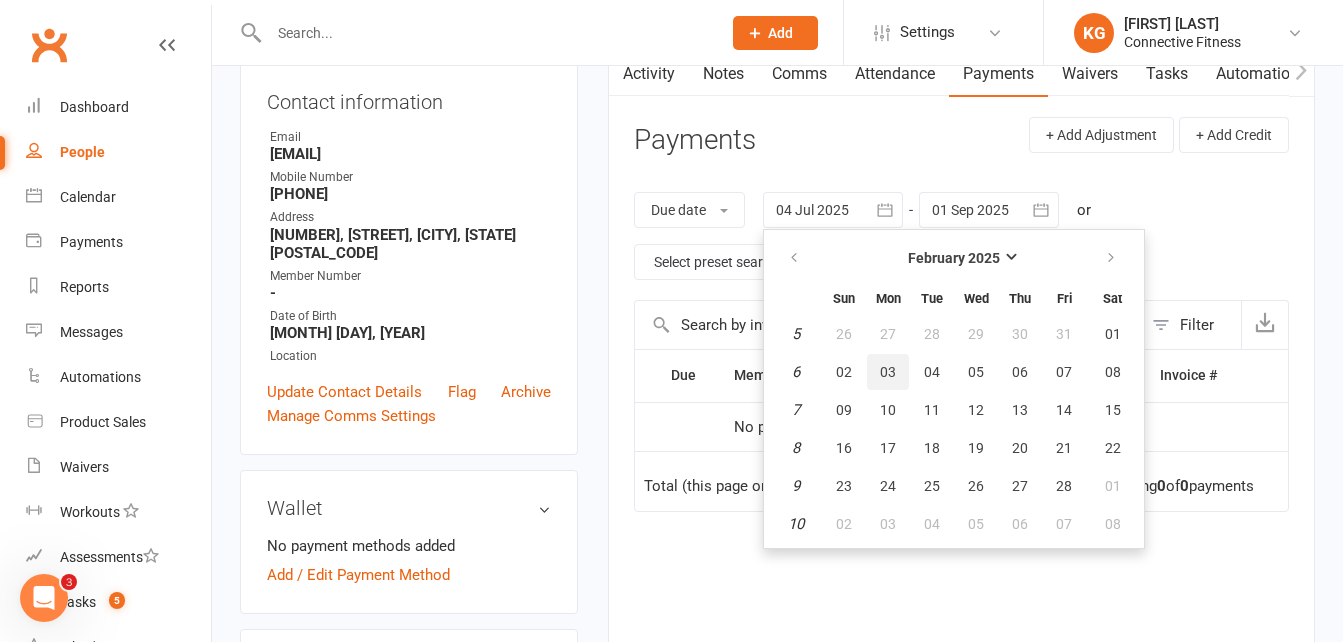 click on "03" at bounding box center (888, 372) 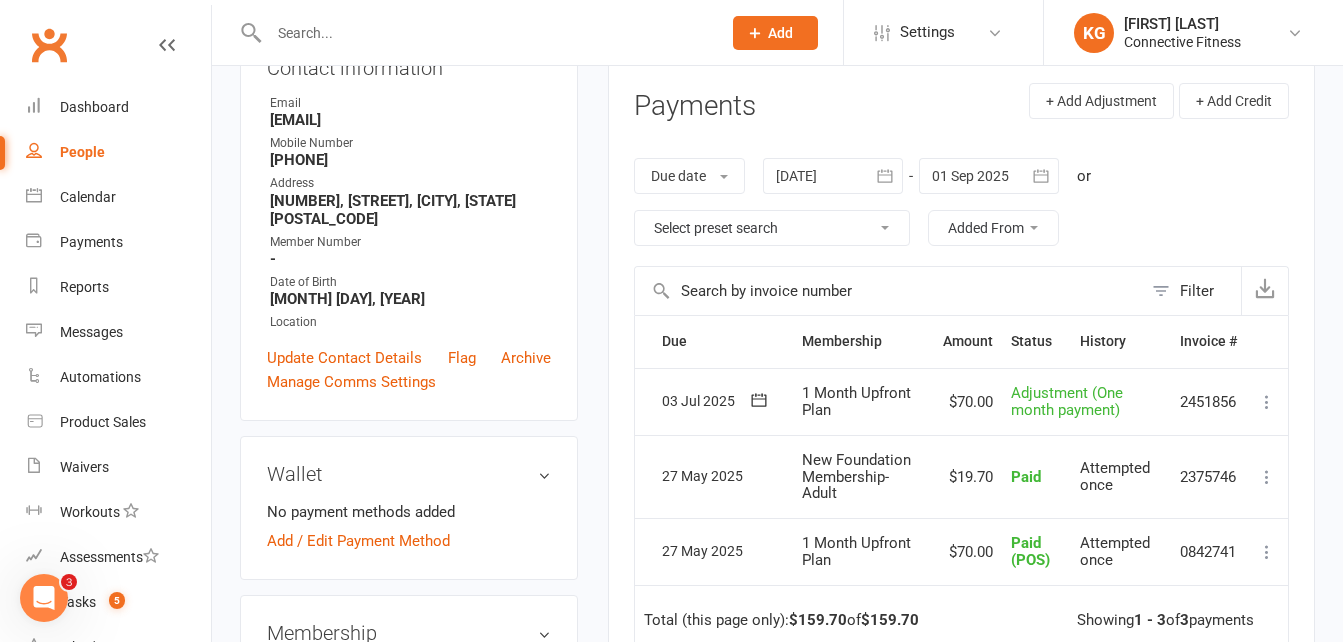 scroll, scrollTop: 247, scrollLeft: 0, axis: vertical 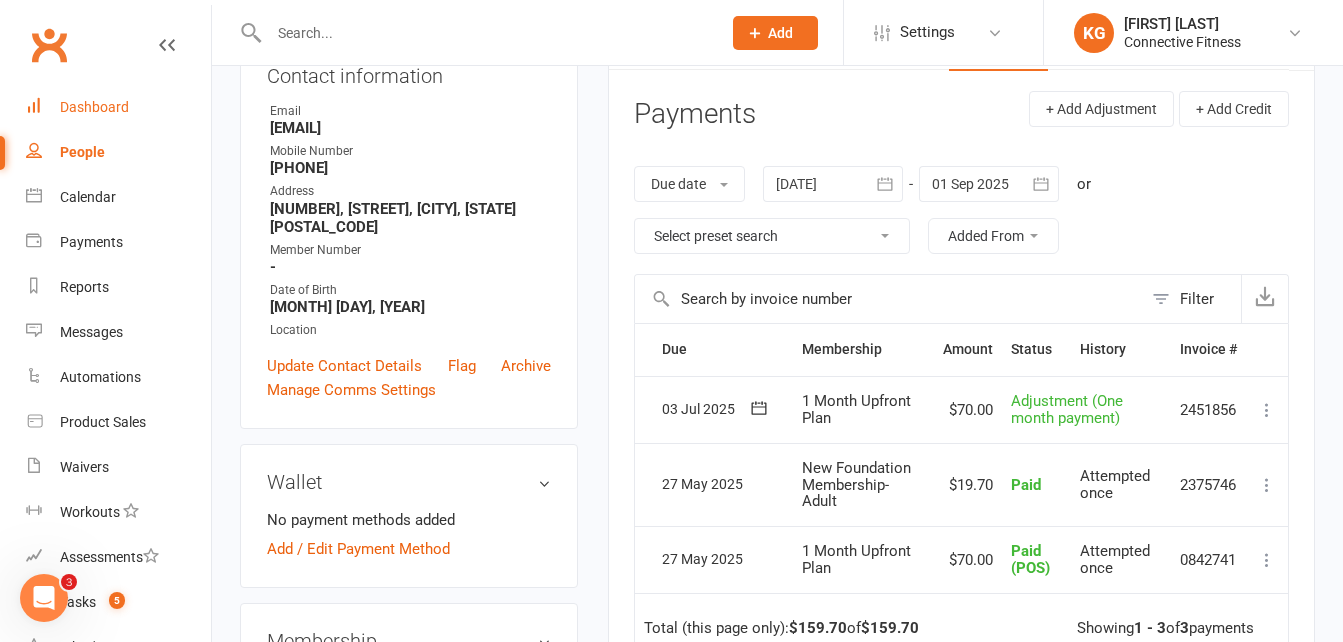 click on "Dashboard" at bounding box center (94, 107) 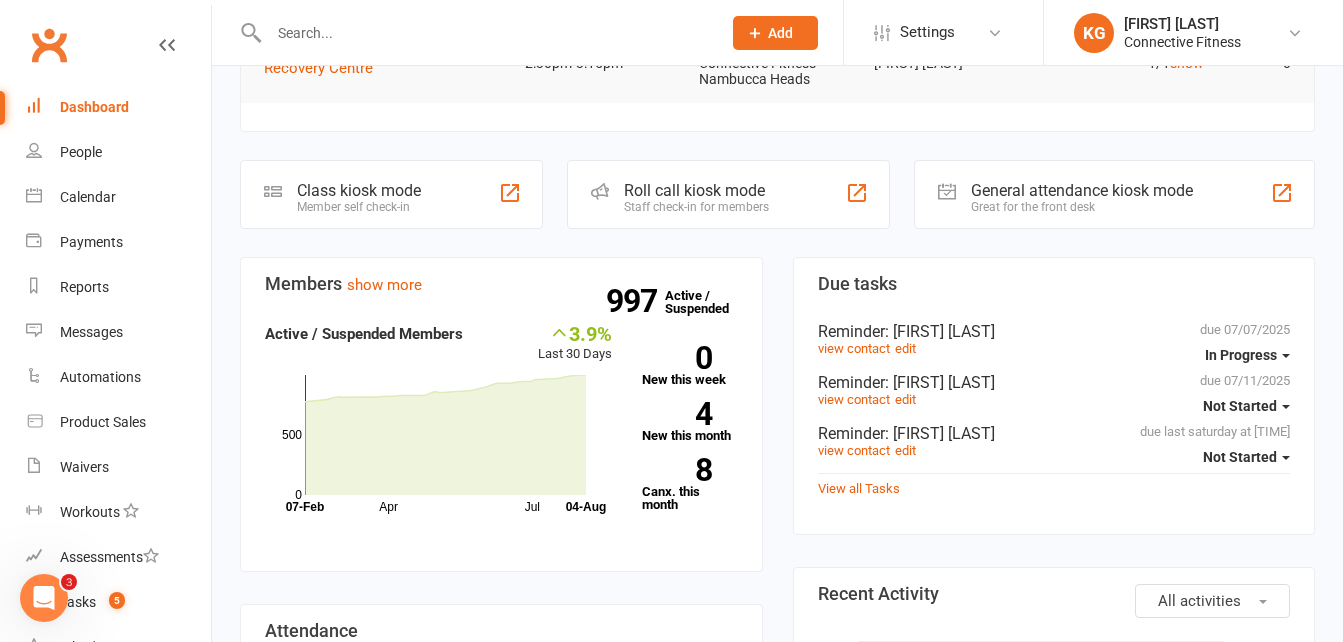 scroll, scrollTop: 423, scrollLeft: 0, axis: vertical 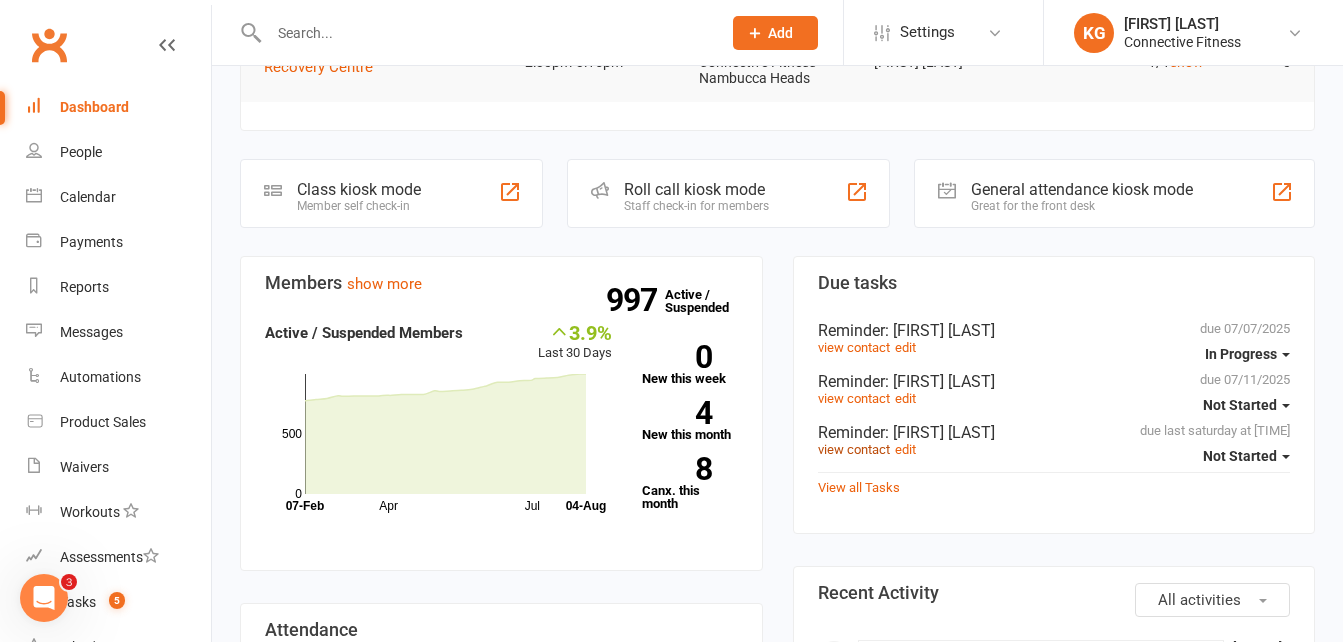click on "view contact" at bounding box center [854, 449] 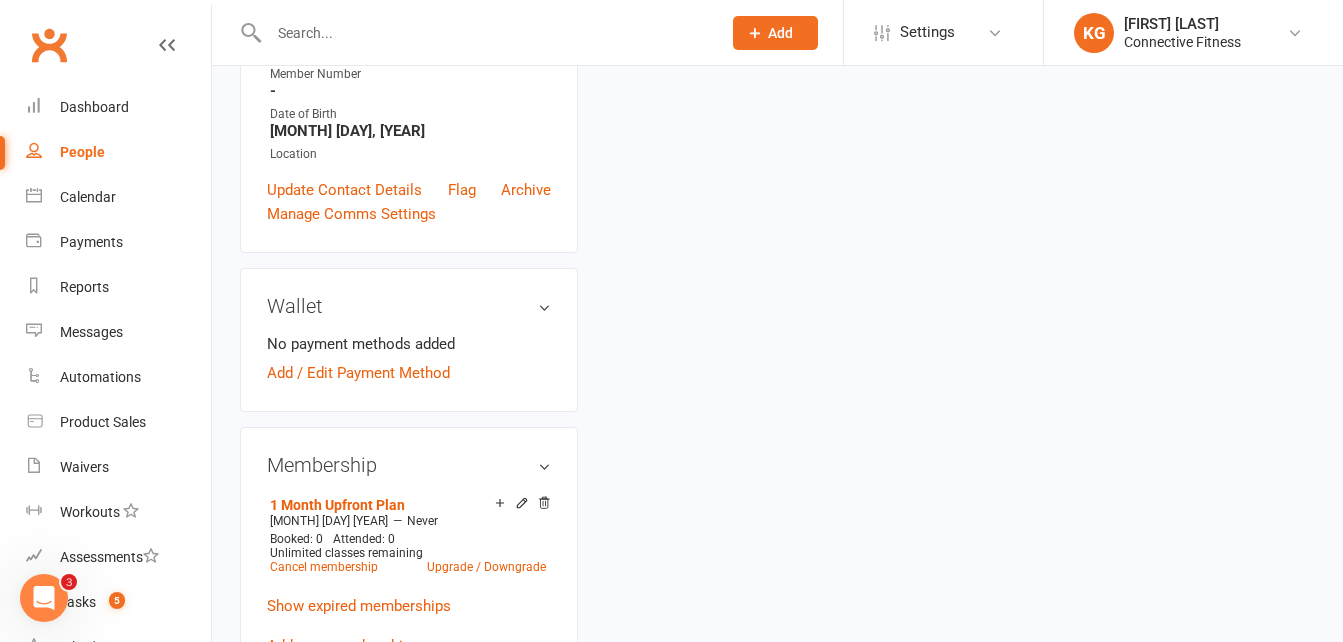 scroll, scrollTop: 0, scrollLeft: 0, axis: both 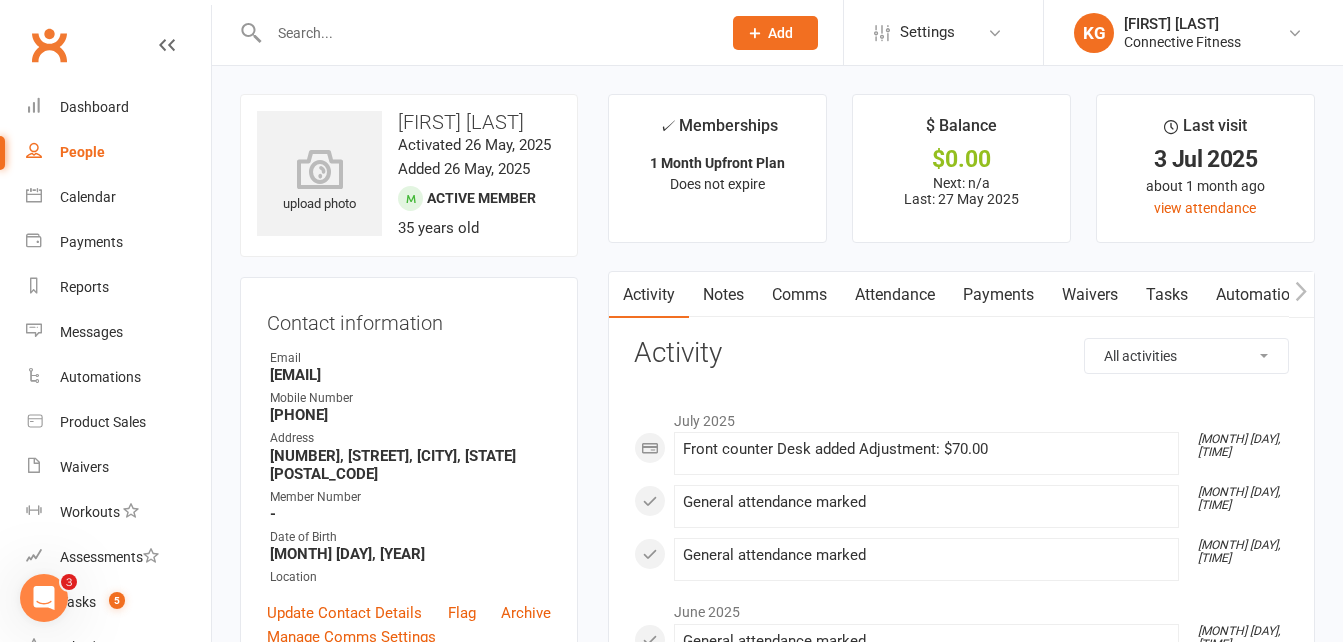 click on "Payments" at bounding box center (998, 295) 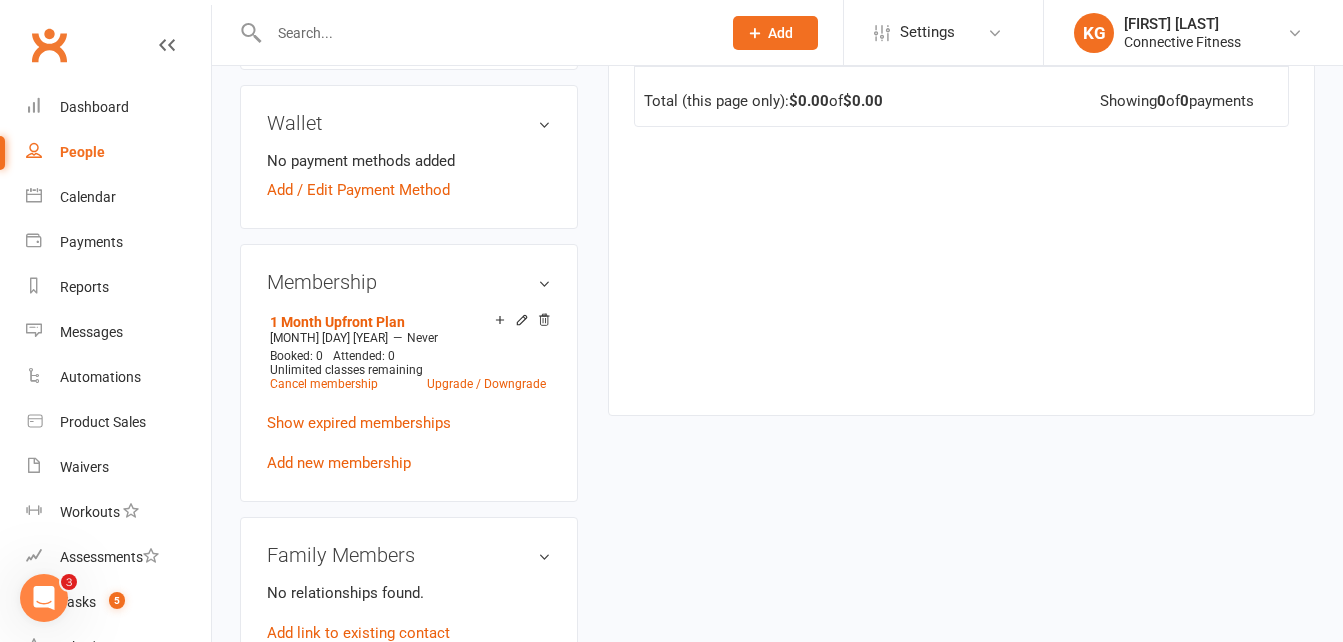 scroll, scrollTop: 607, scrollLeft: 0, axis: vertical 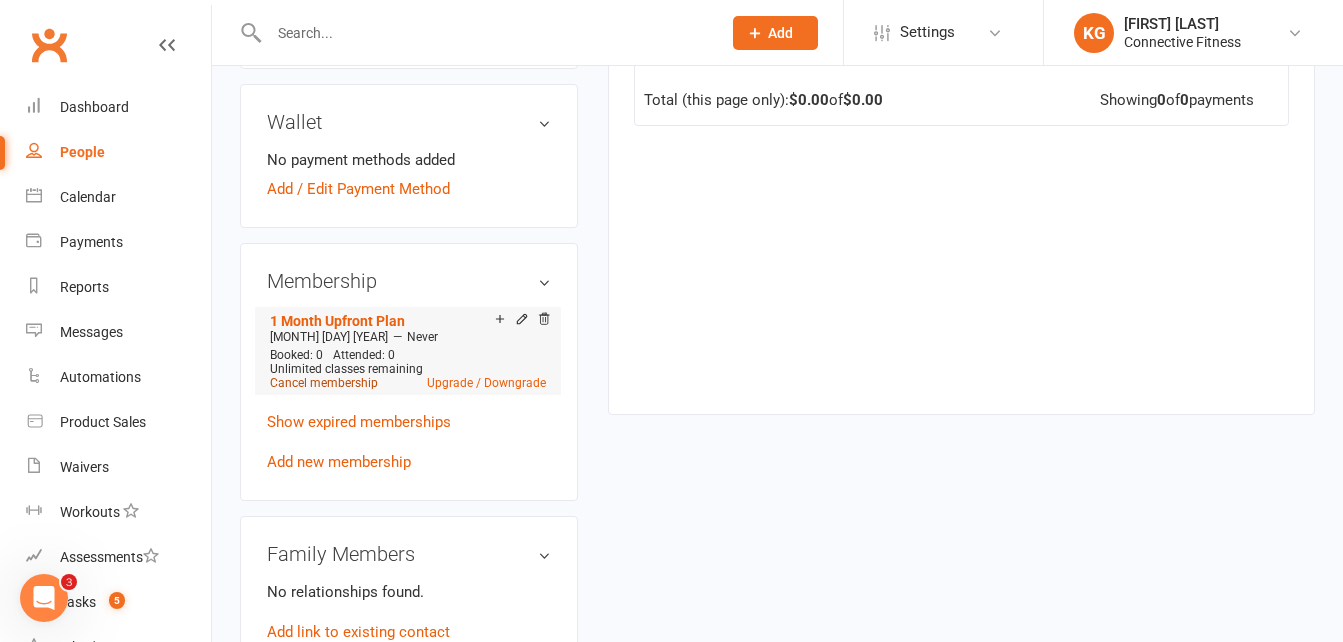 click on "Cancel membership" at bounding box center [324, 383] 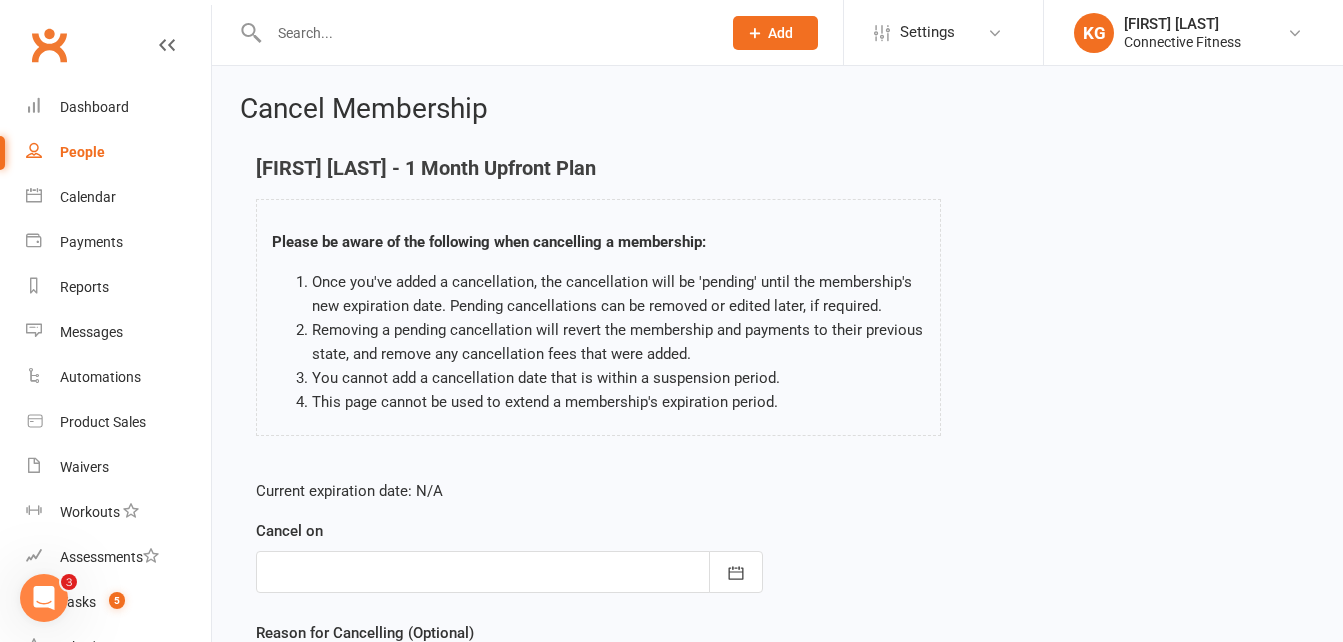 scroll, scrollTop: 222, scrollLeft: 0, axis: vertical 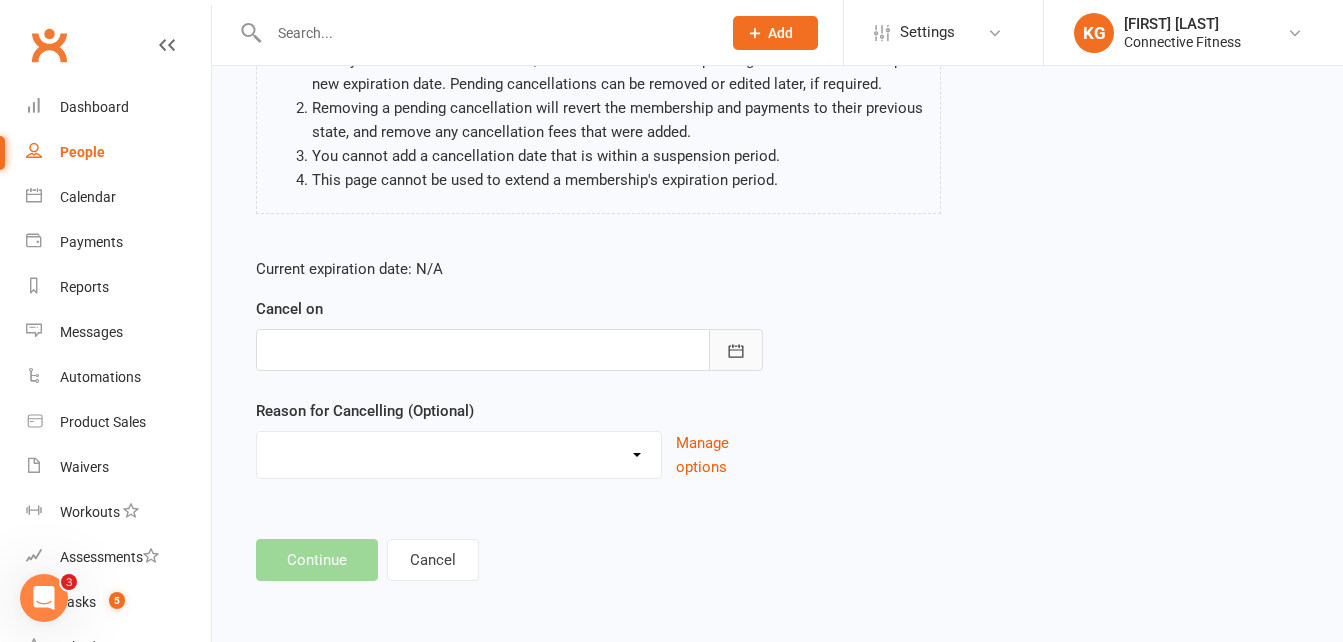 click 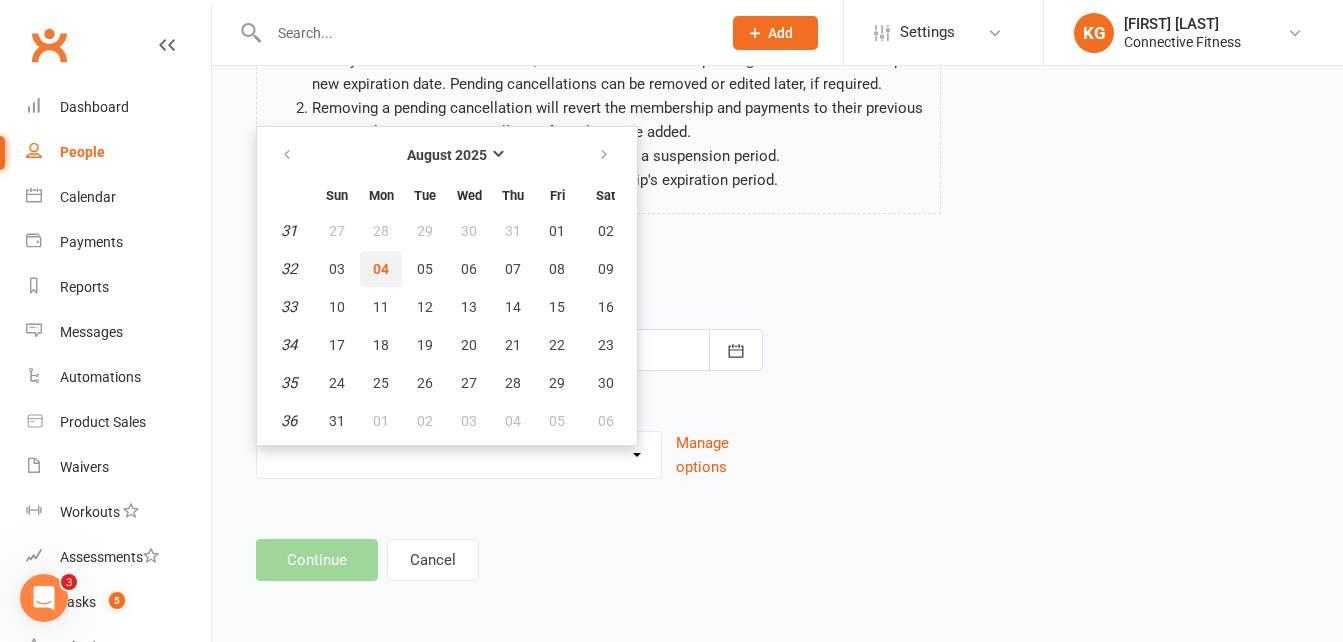 click on "04" at bounding box center [381, 269] 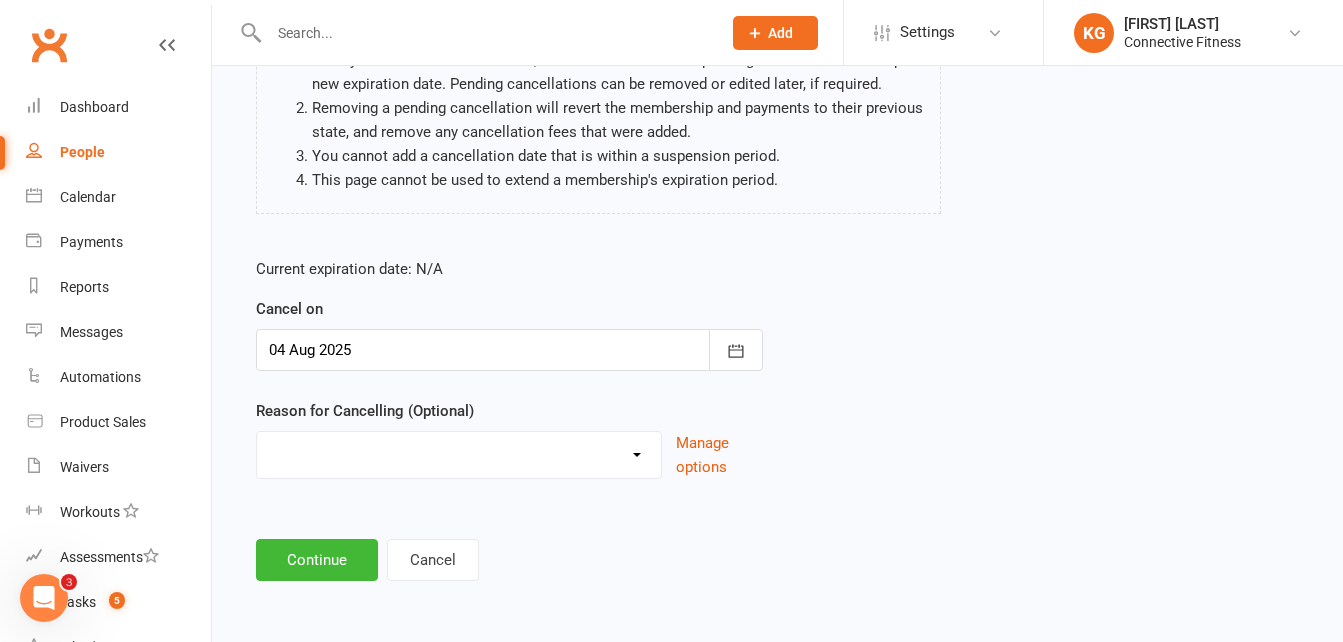 click on "Holiday Injury Member request at Facility  Member request Via email Member request via messenger Moved Away None Payment  Not using  Other reason" at bounding box center (459, 452) 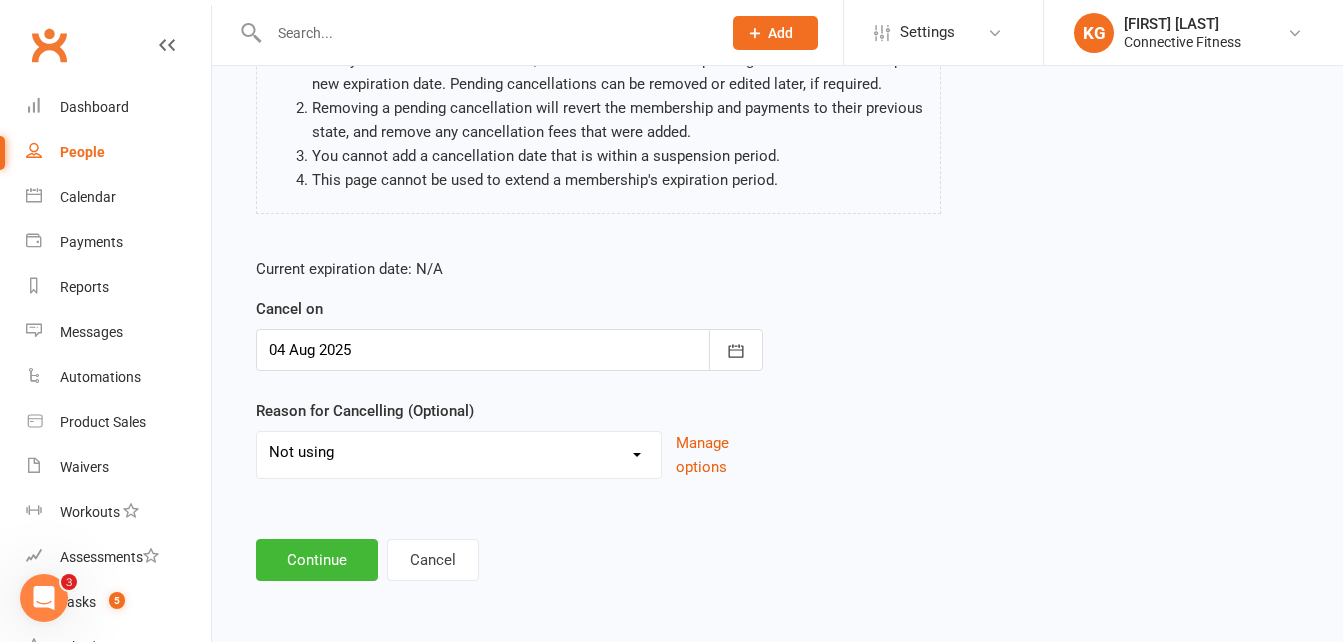 click on "Holiday Injury Member request at Facility  Member request Via email Member request via messenger Moved Away None Payment  Not using  Other reason" at bounding box center (459, 452) 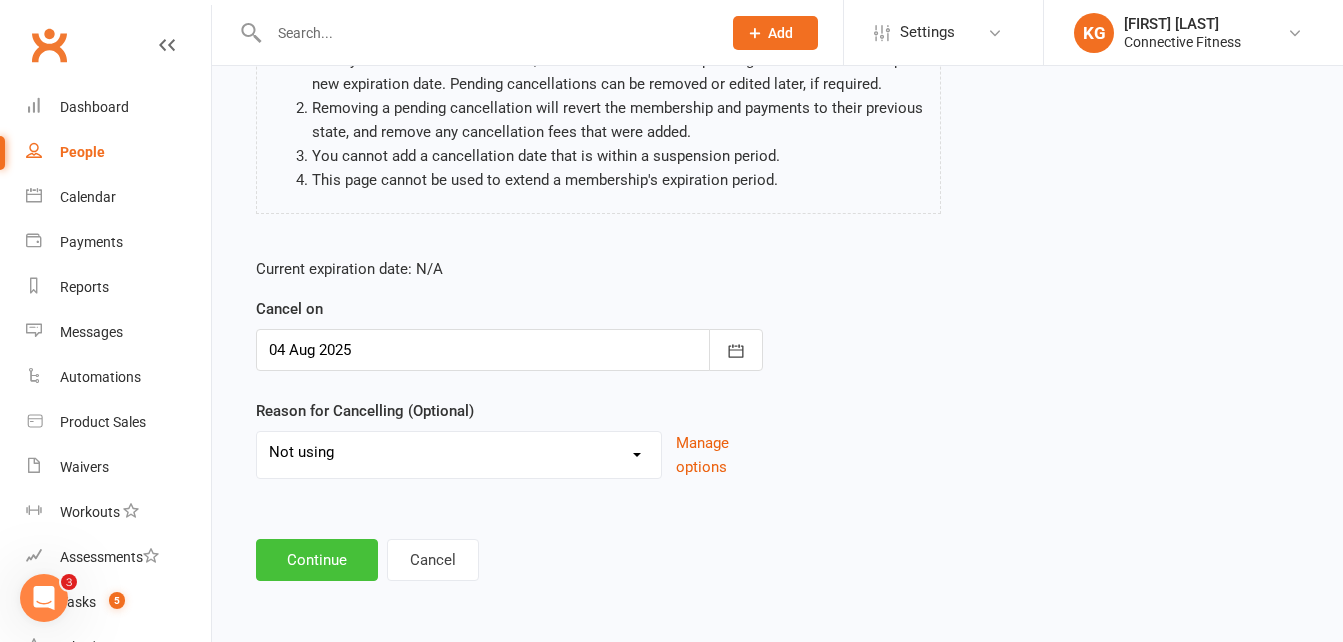 click on "Continue" at bounding box center (317, 560) 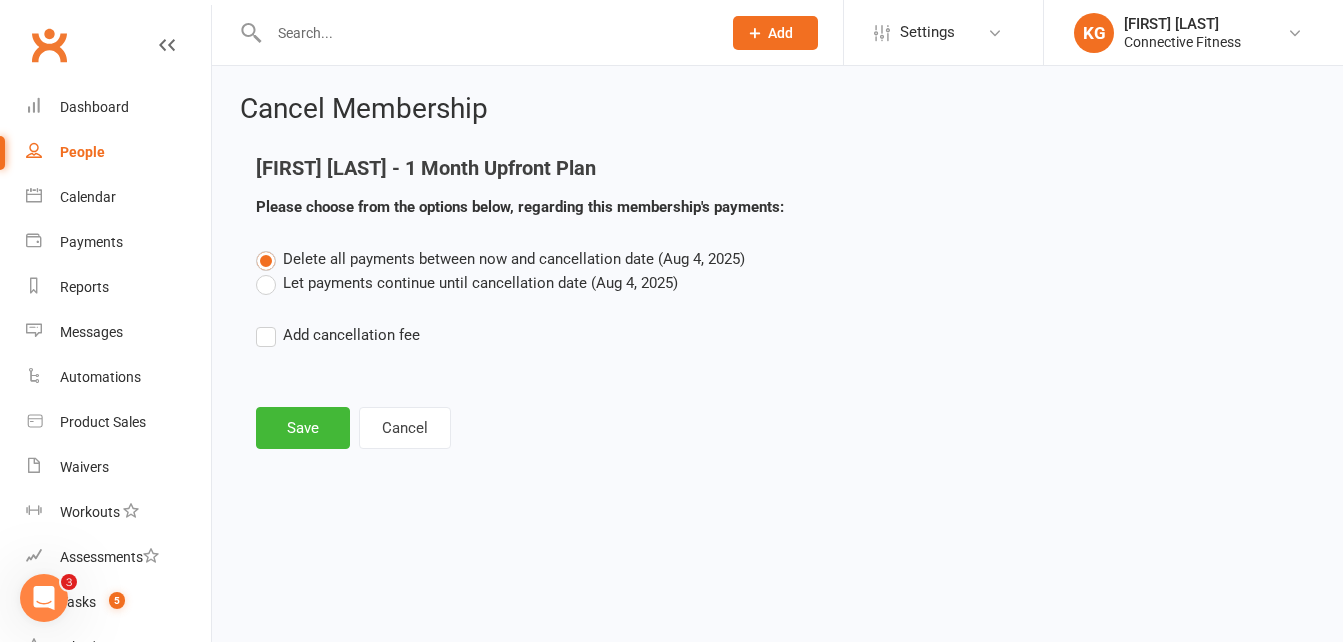 scroll, scrollTop: 0, scrollLeft: 0, axis: both 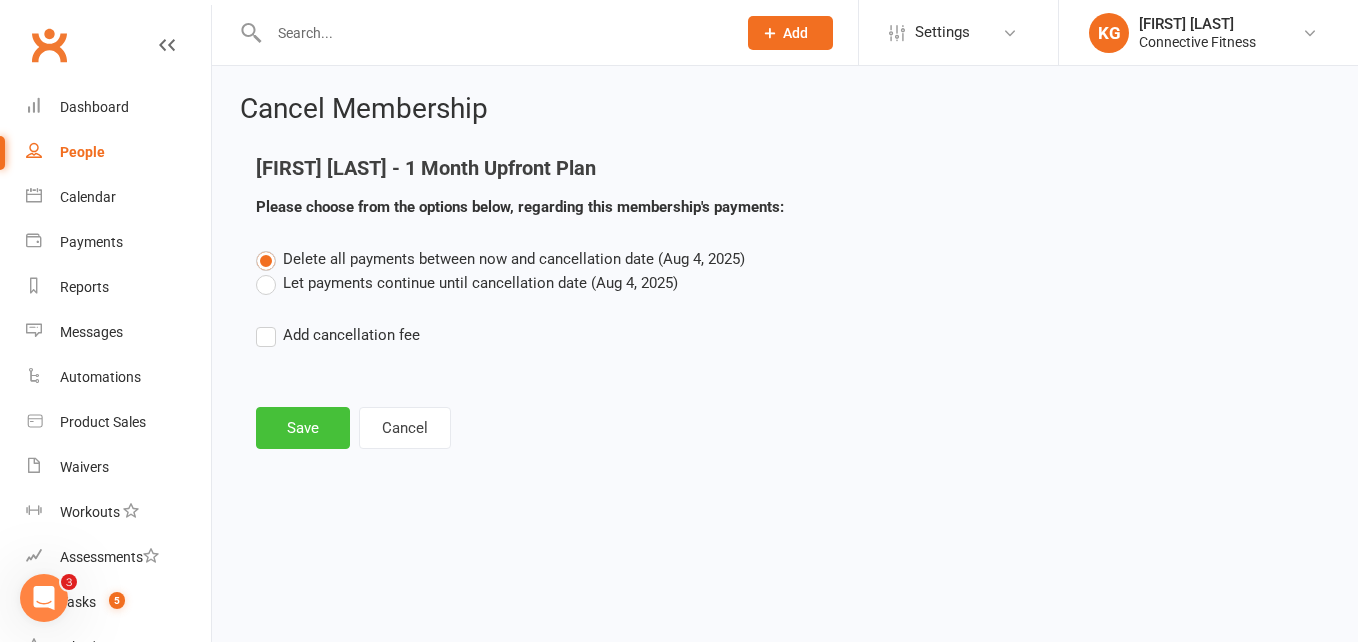 click on "Save" at bounding box center (303, 428) 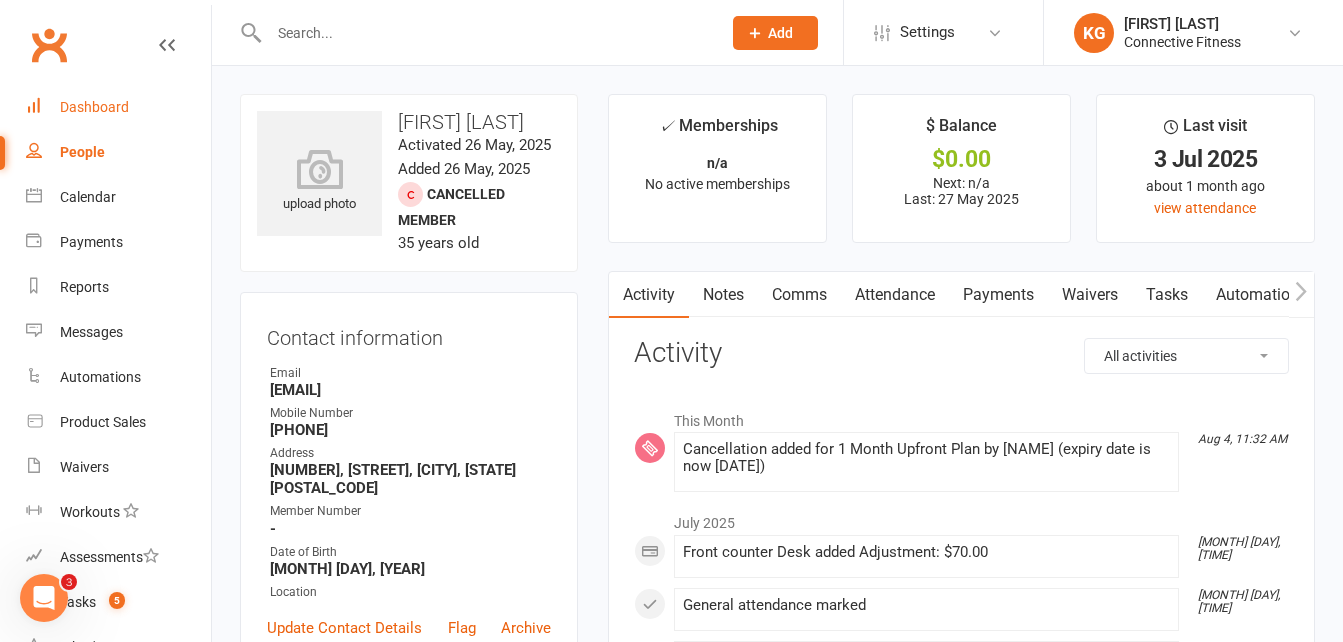 click on "Dashboard" at bounding box center (94, 107) 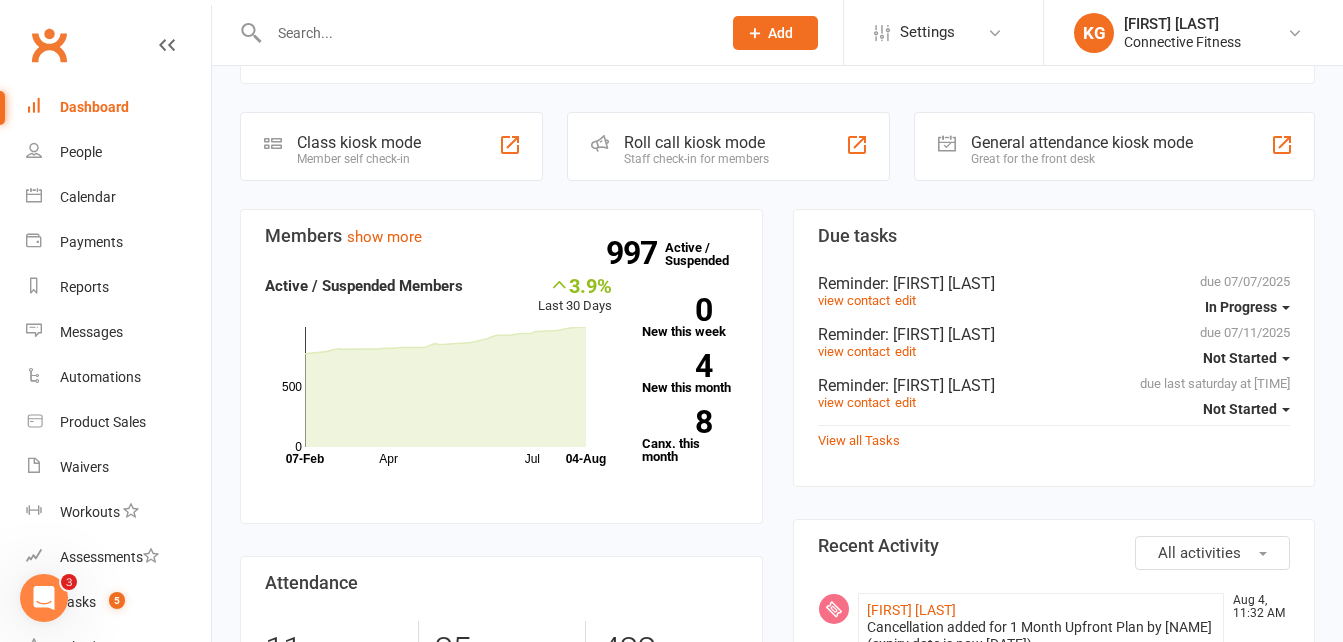 scroll, scrollTop: 469, scrollLeft: 0, axis: vertical 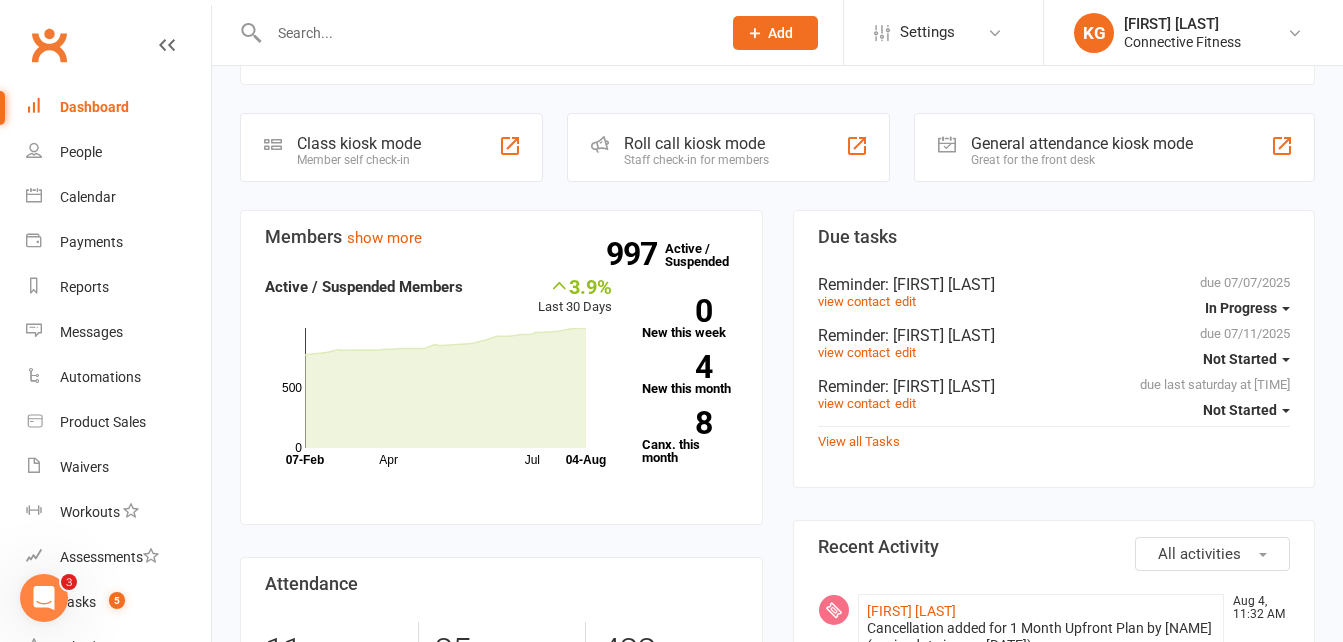 click on "Not Started" at bounding box center [1240, 410] 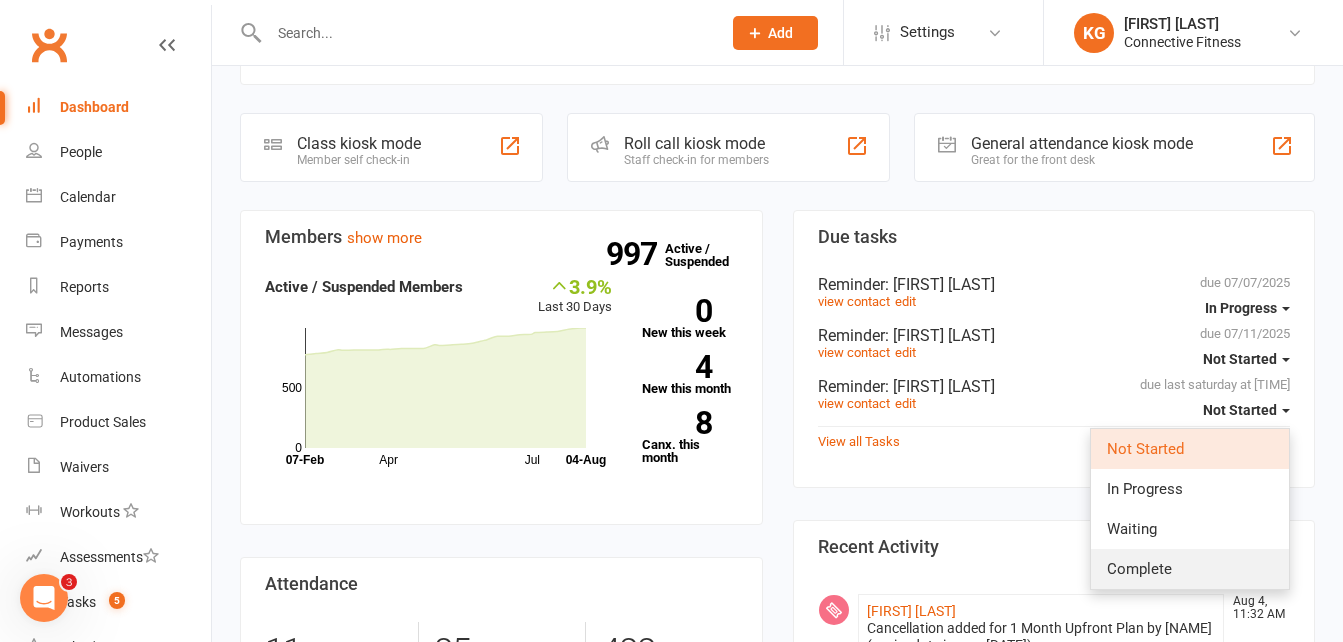 click on "Complete" at bounding box center [1139, 569] 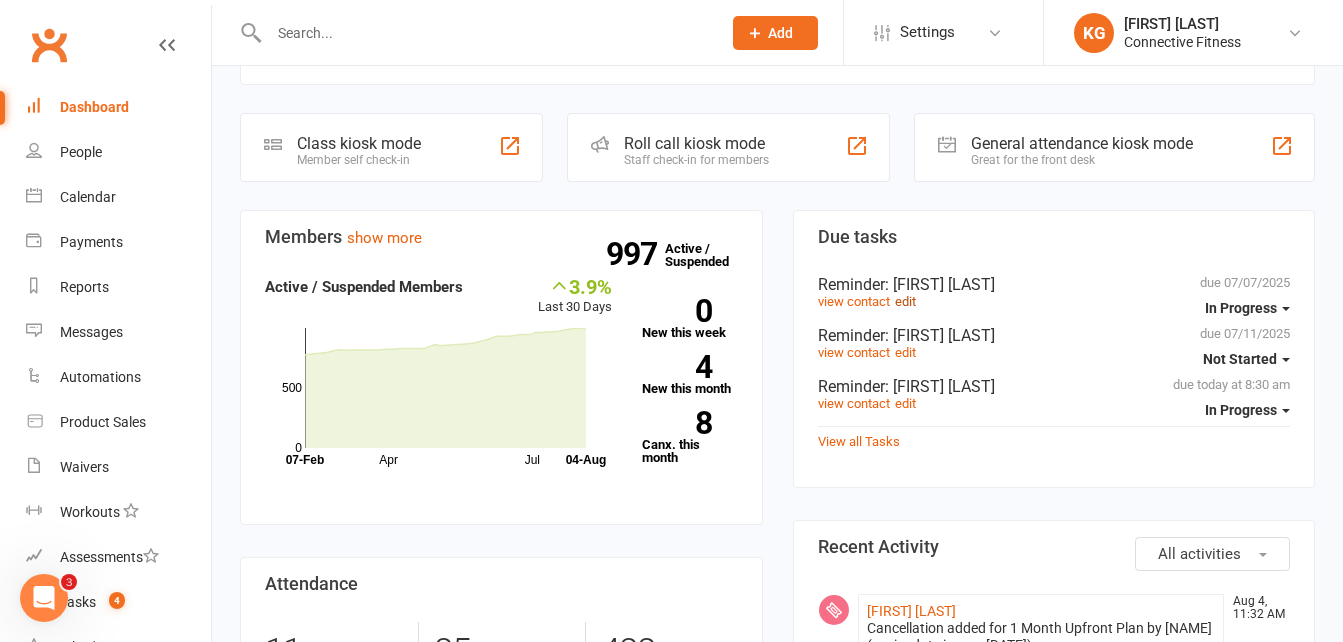 click on "edit" at bounding box center (905, 301) 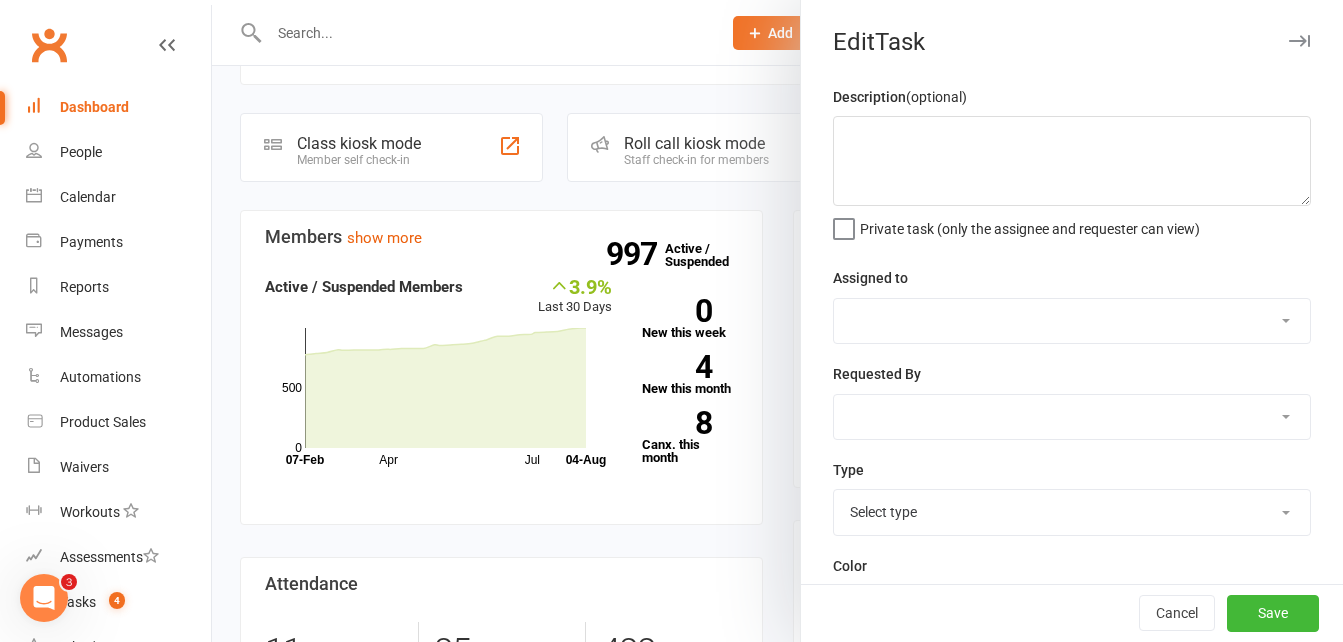 type on "Sort next 3 month payment for customer. Set up new membership." 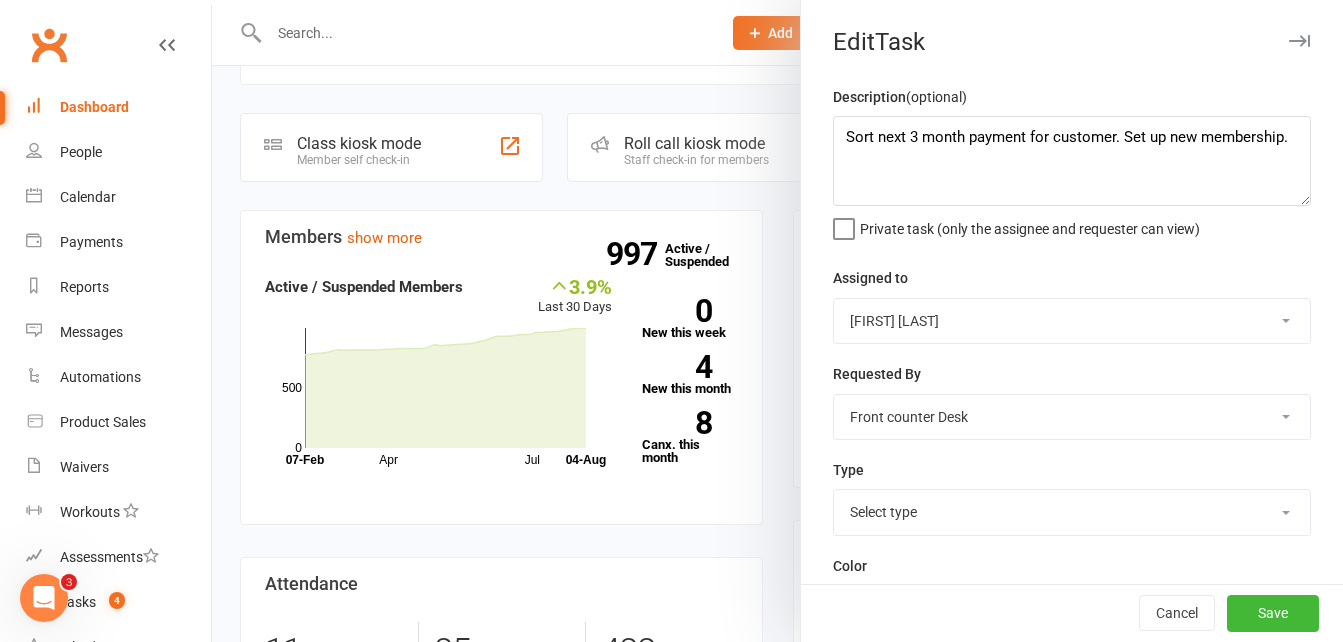 select on "19808" 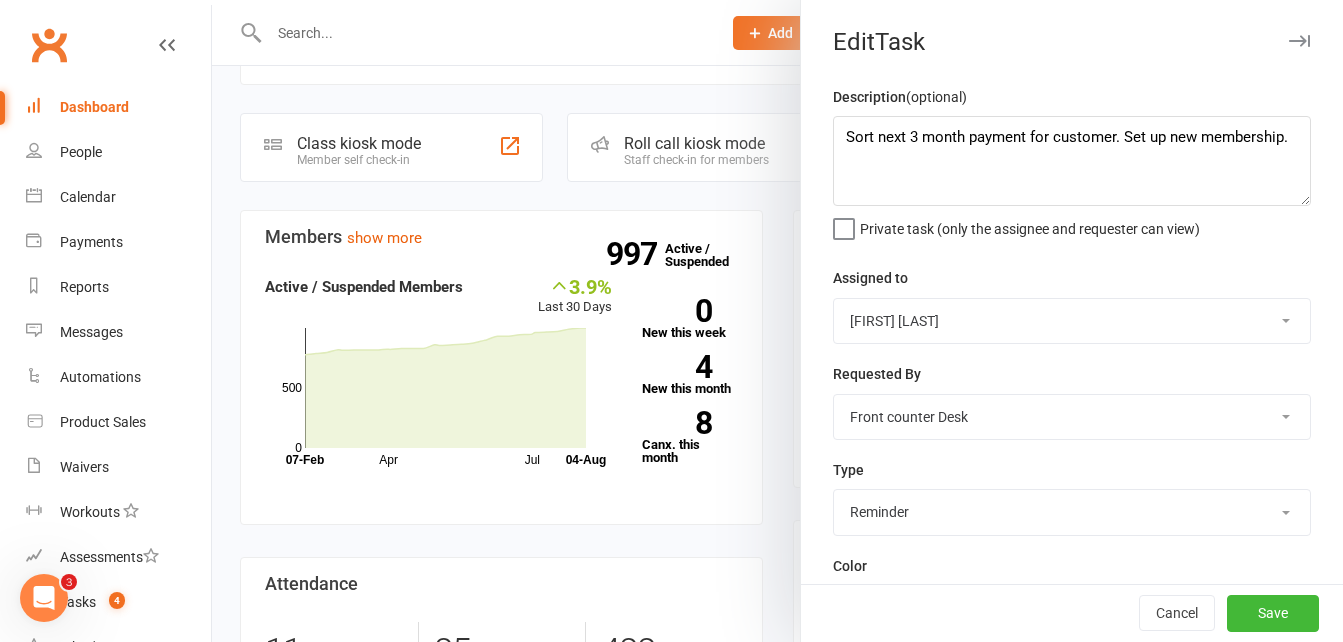 scroll, scrollTop: 241, scrollLeft: 0, axis: vertical 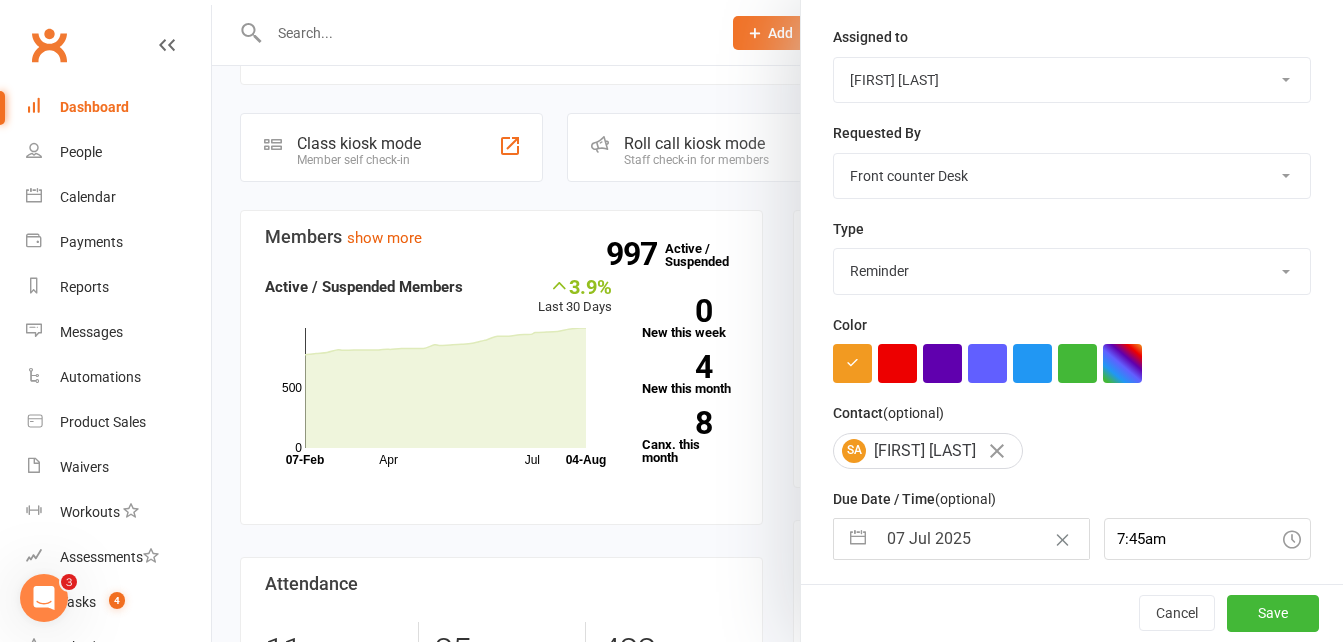 click at bounding box center [858, 539] 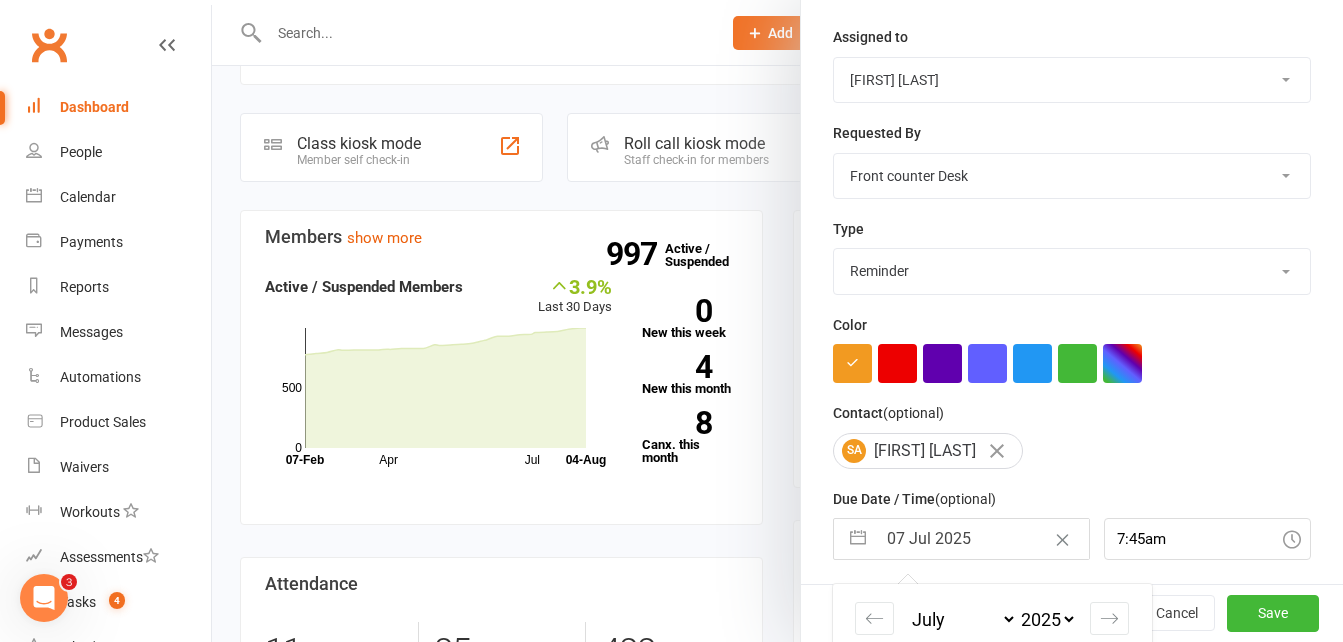 scroll, scrollTop: 492, scrollLeft: 0, axis: vertical 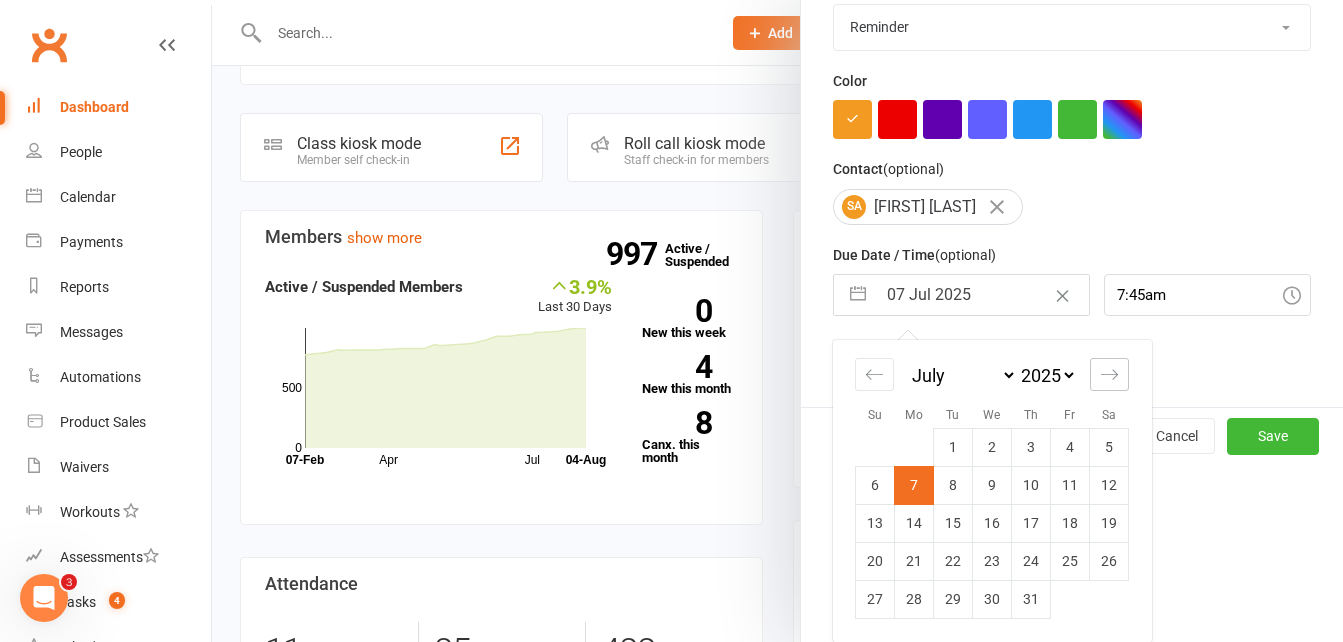 click 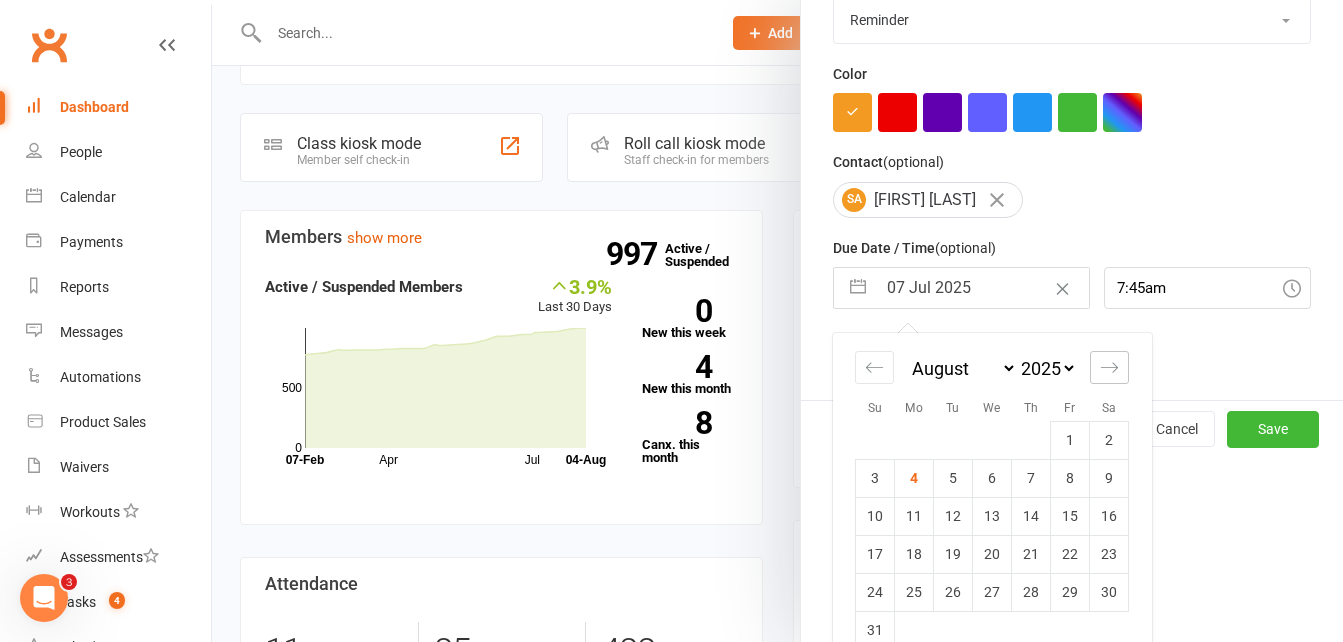 click 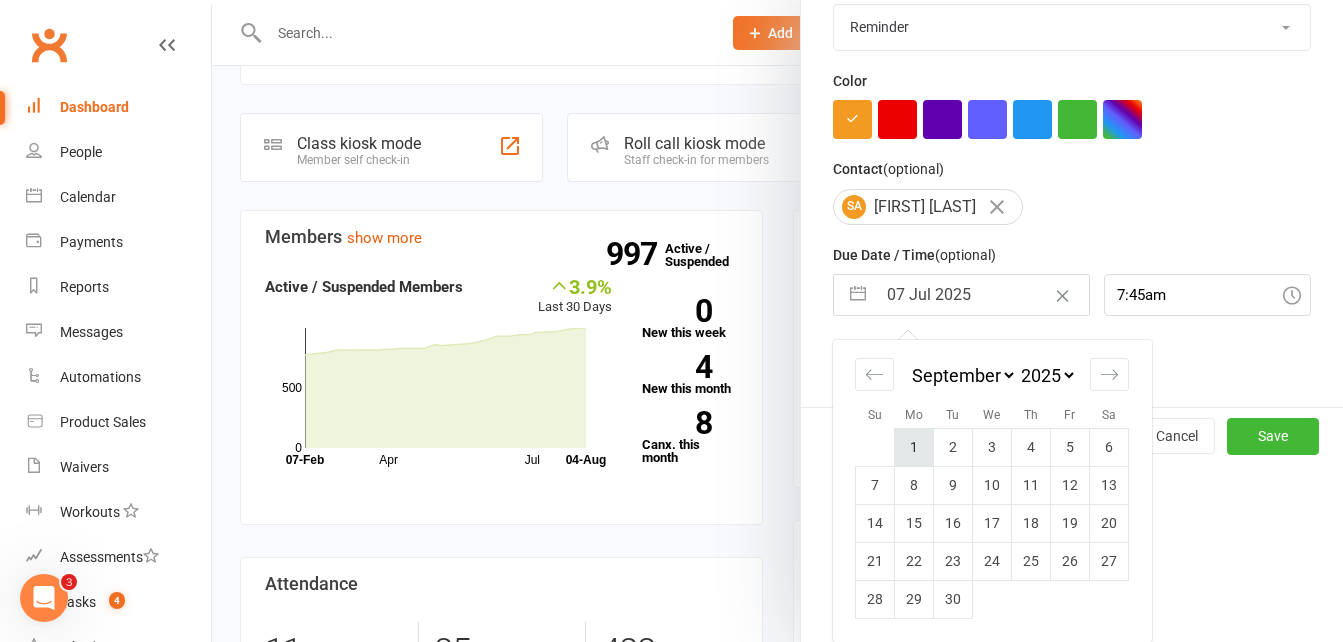 click on "1" at bounding box center (914, 447) 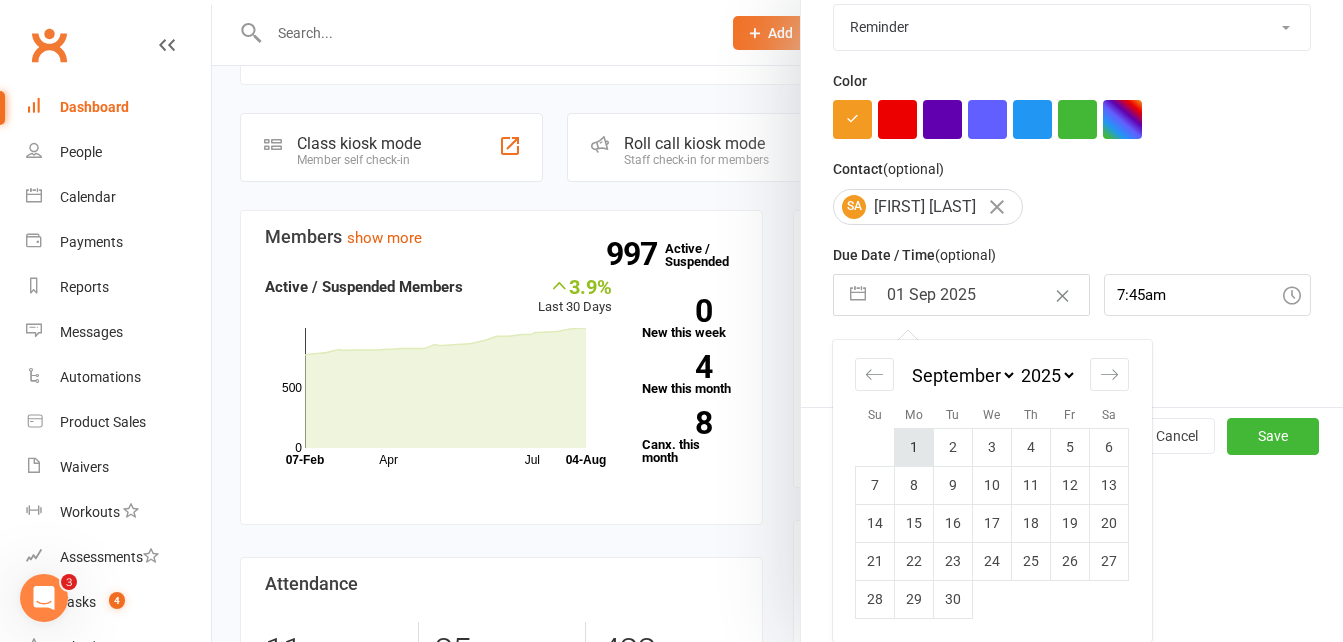 scroll, scrollTop: 316, scrollLeft: 0, axis: vertical 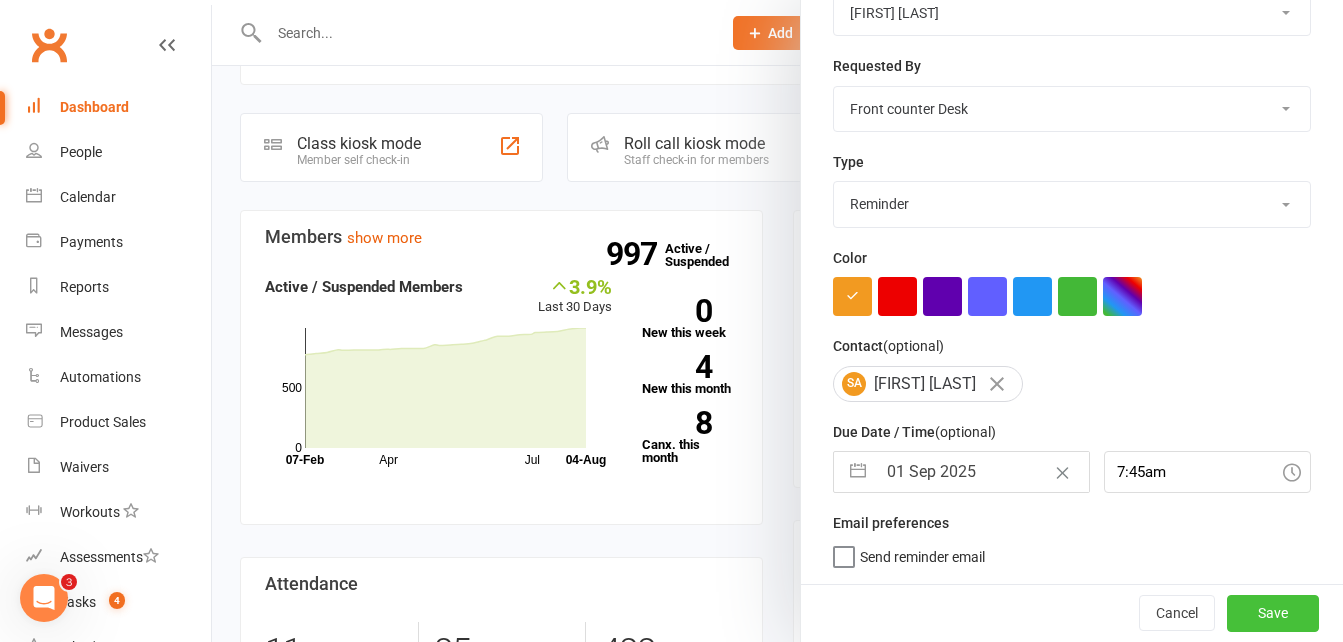 click on "Save" at bounding box center (1273, 613) 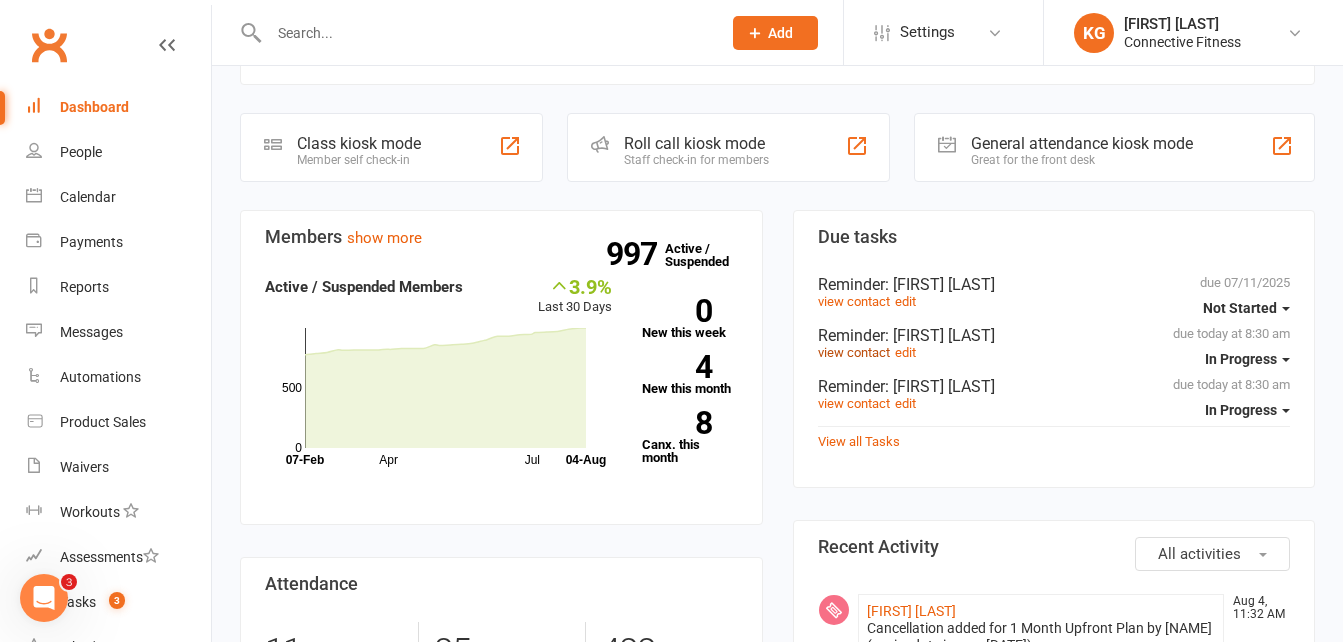 click on "view contact" at bounding box center [854, 352] 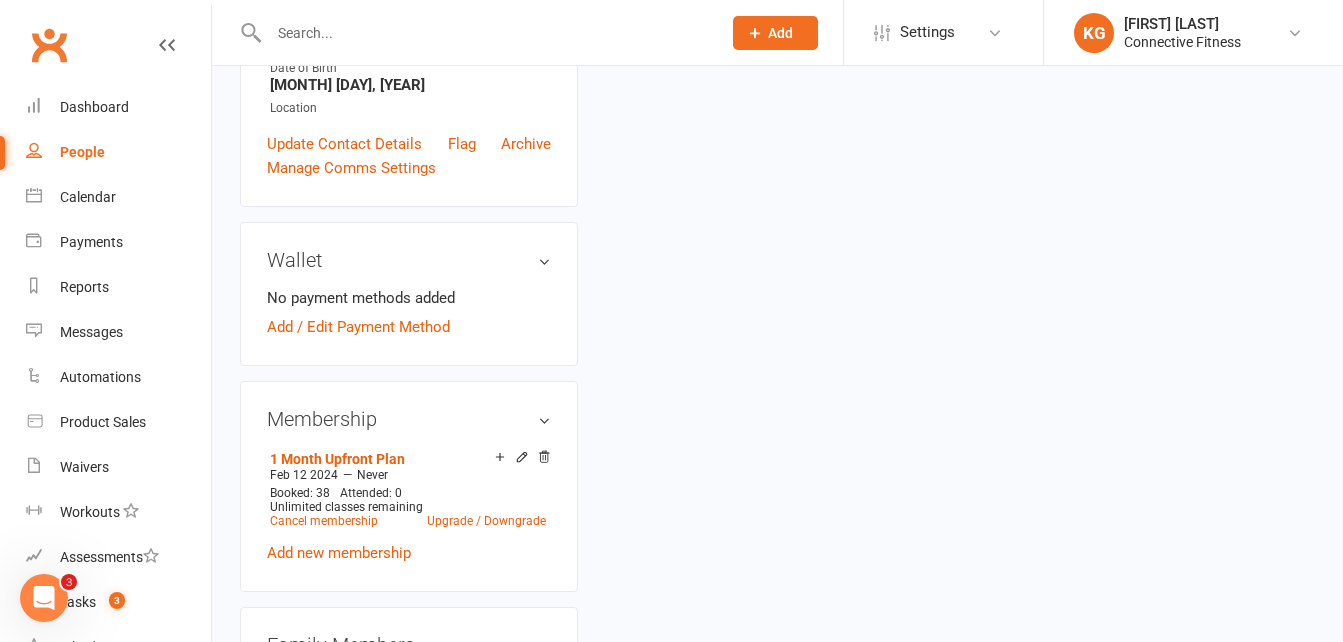 scroll, scrollTop: 0, scrollLeft: 0, axis: both 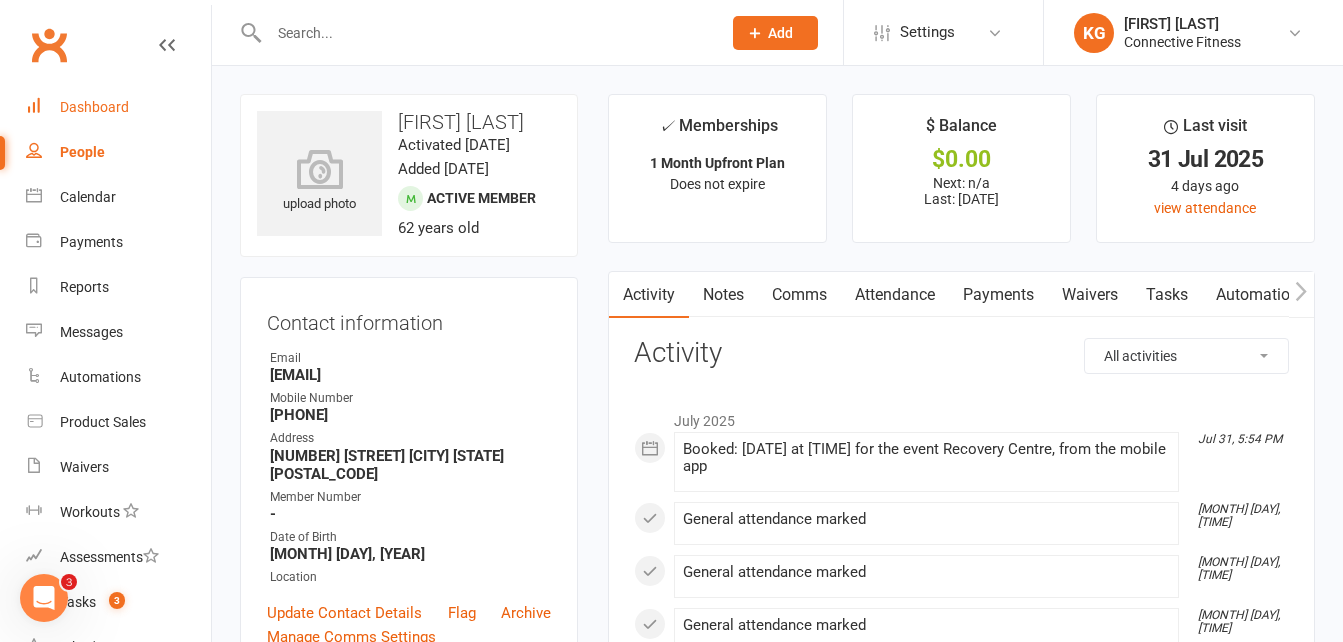 click on "Dashboard" at bounding box center [94, 107] 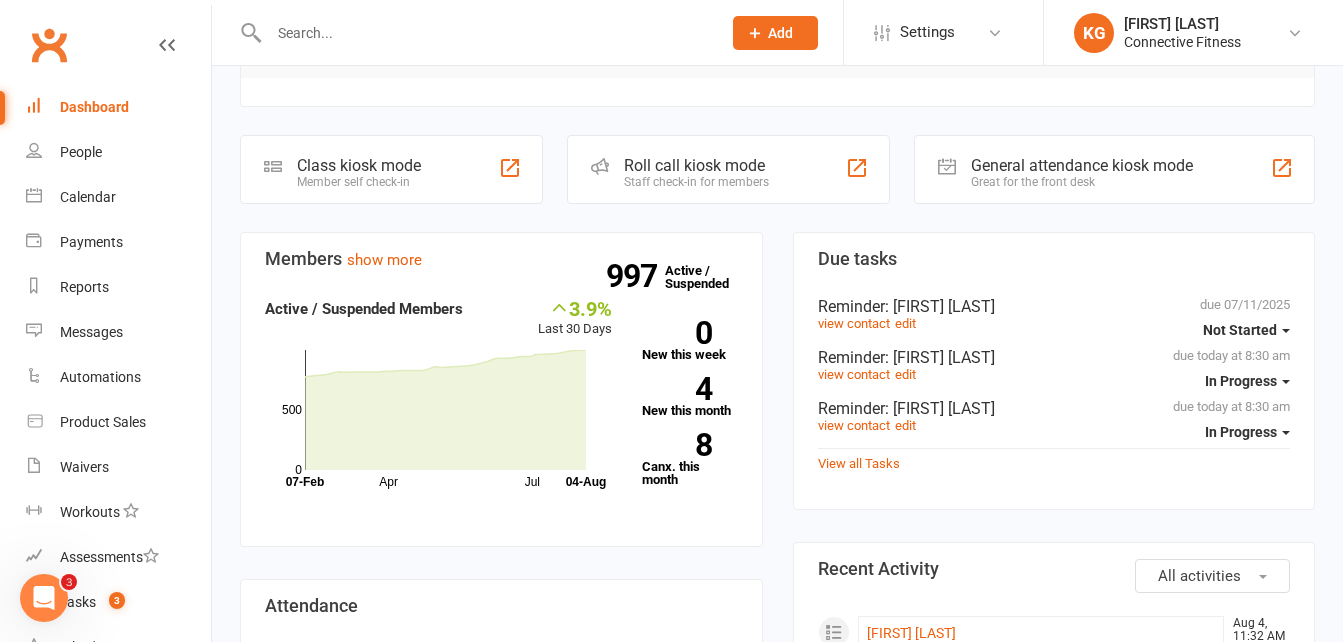 scroll, scrollTop: 450, scrollLeft: 0, axis: vertical 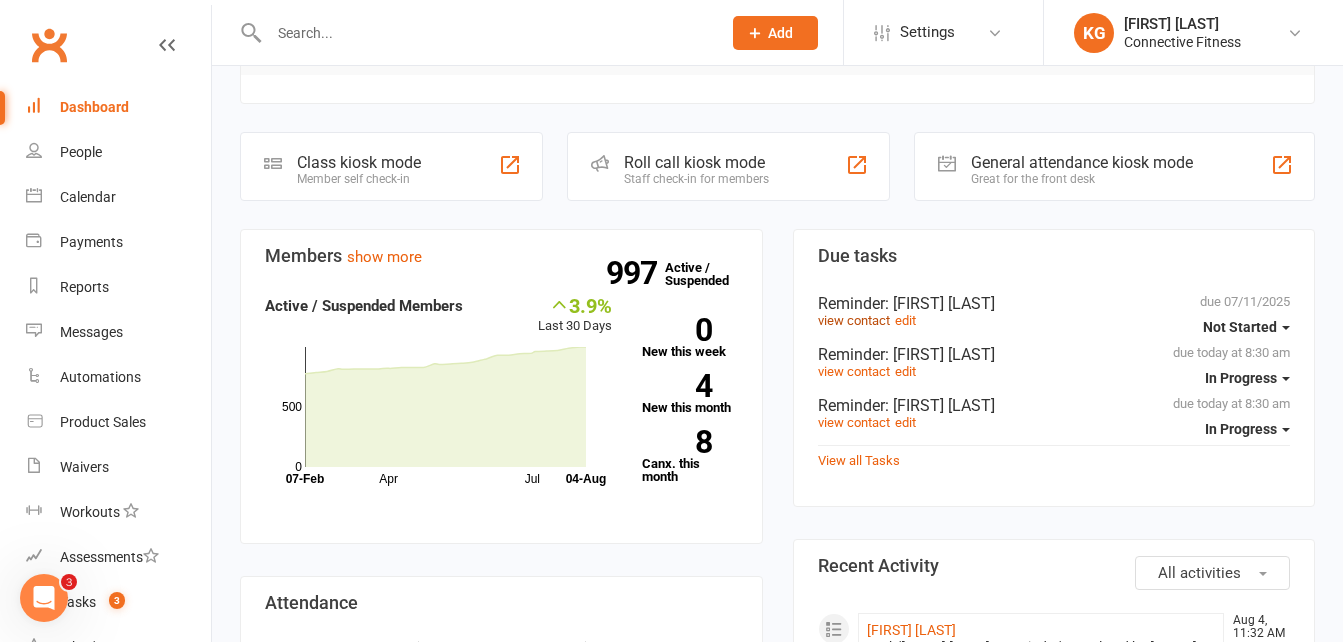 click on "view contact" at bounding box center [854, 320] 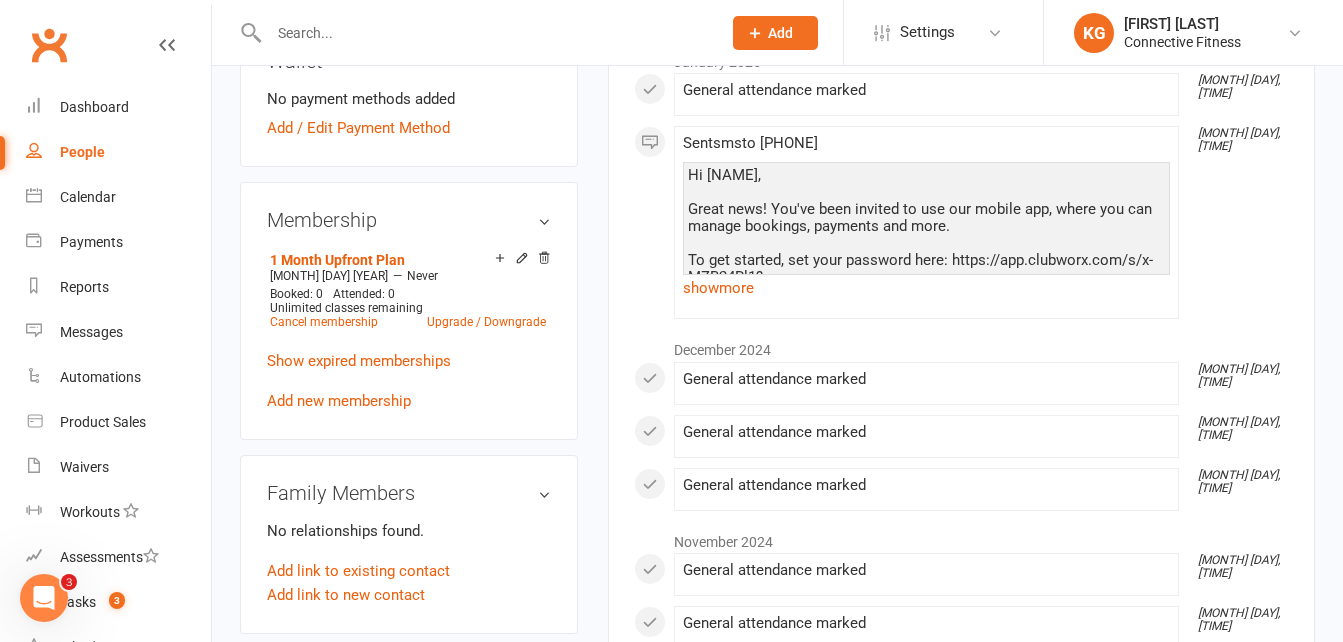 scroll, scrollTop: 669, scrollLeft: 0, axis: vertical 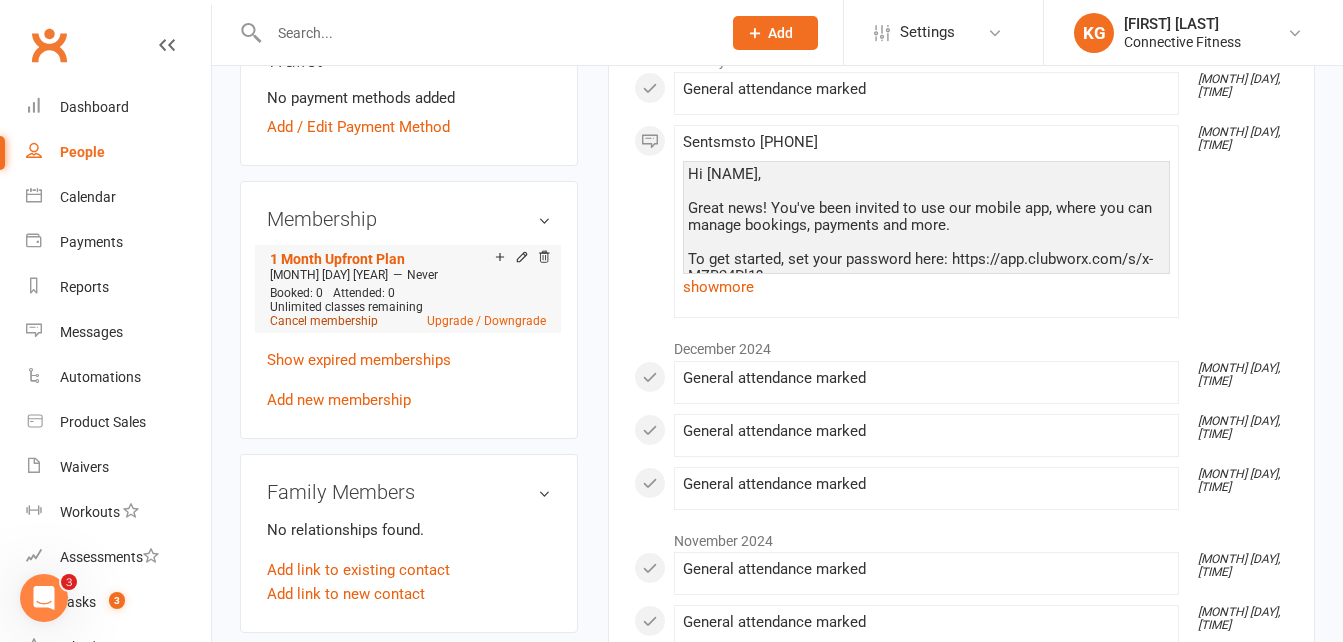 click on "Cancel membership" at bounding box center (324, 321) 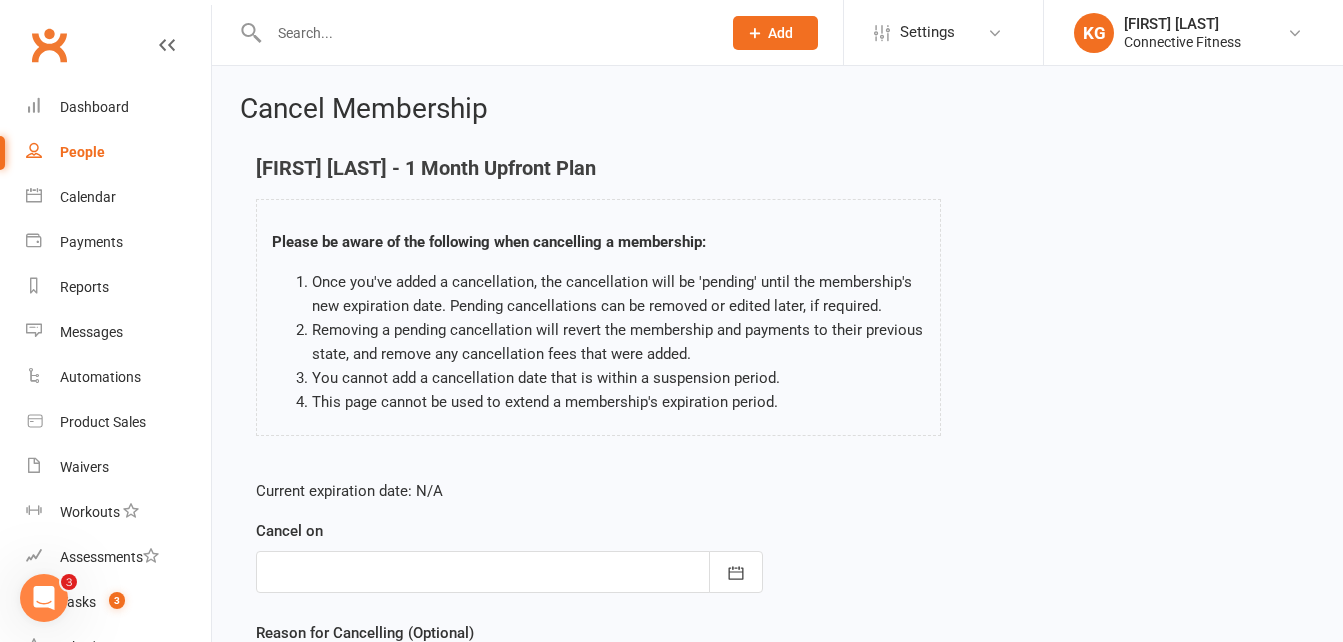 scroll, scrollTop: 222, scrollLeft: 0, axis: vertical 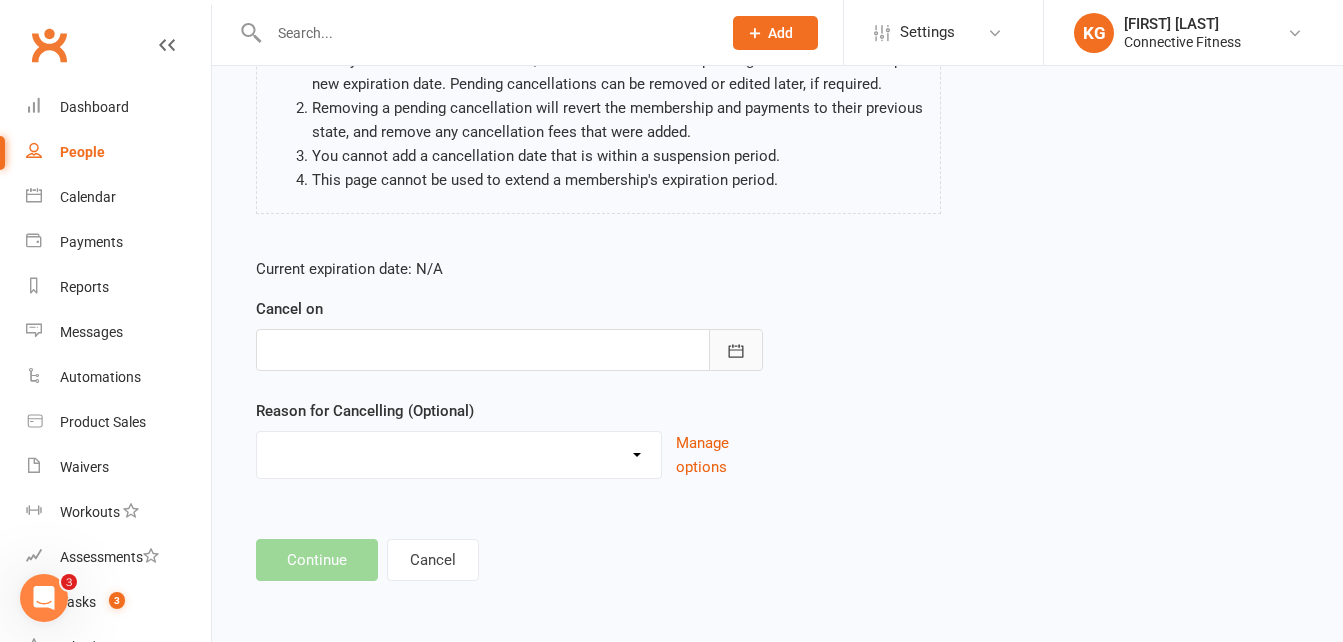 click 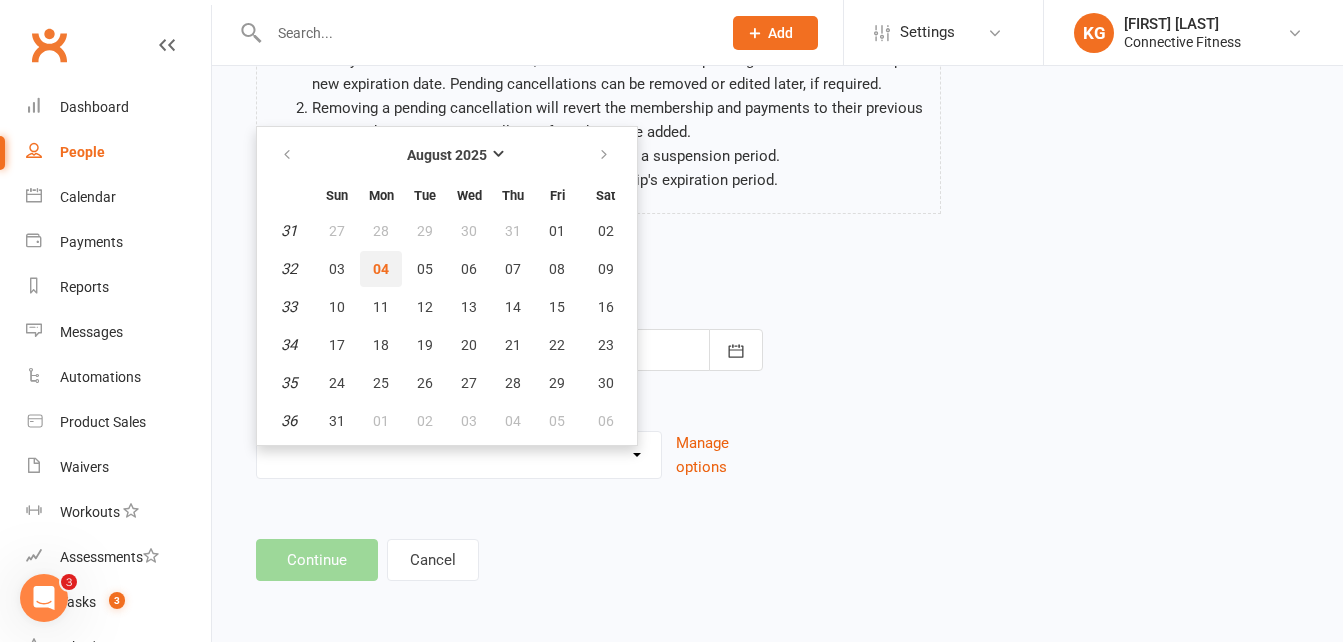 click on "04" at bounding box center (381, 269) 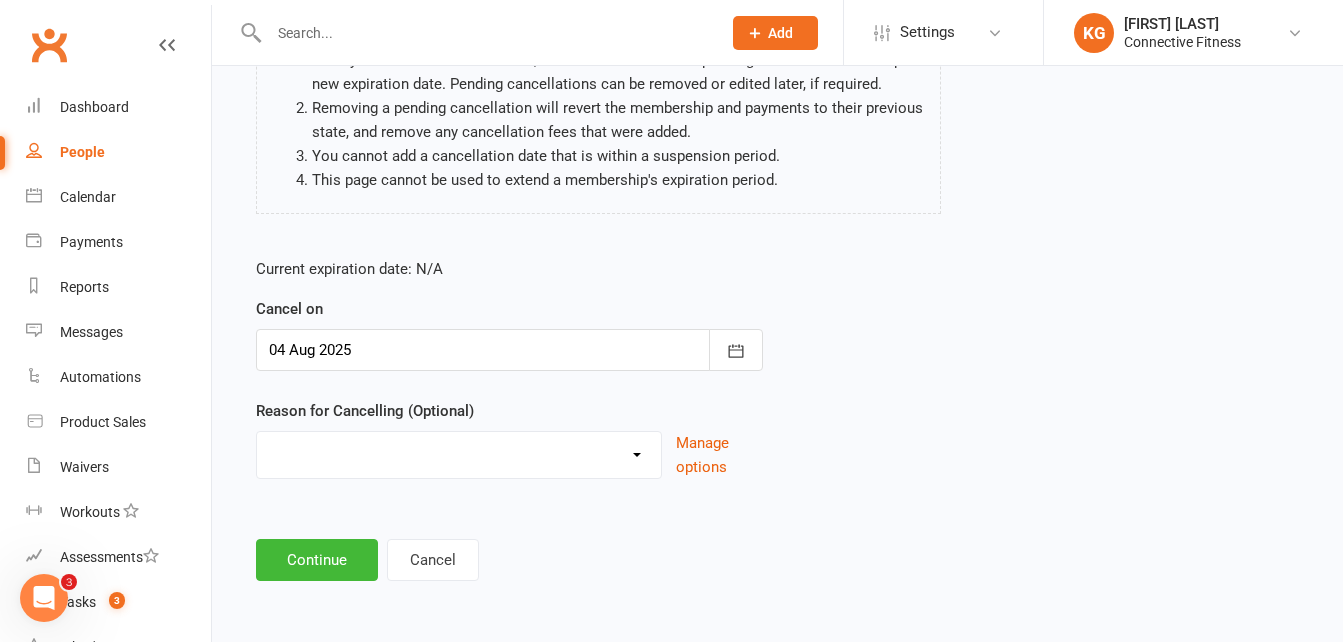 click on "Holiday Injury Member request at Facility  Member request Via email Member request via messenger Moved Away None Payment  Not using  Other reason" at bounding box center [459, 452] 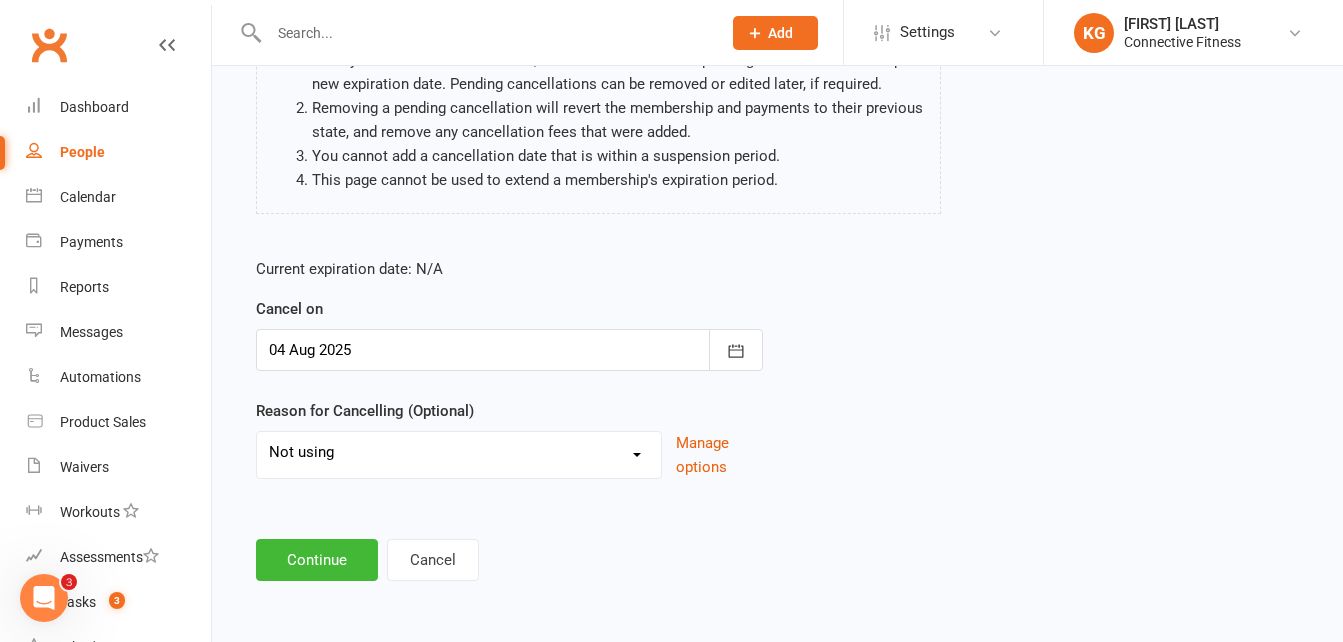 click on "Holiday Injury Member request at Facility  Member request Via email Member request via messenger Moved Away None Payment  Not using  Other reason" at bounding box center (459, 452) 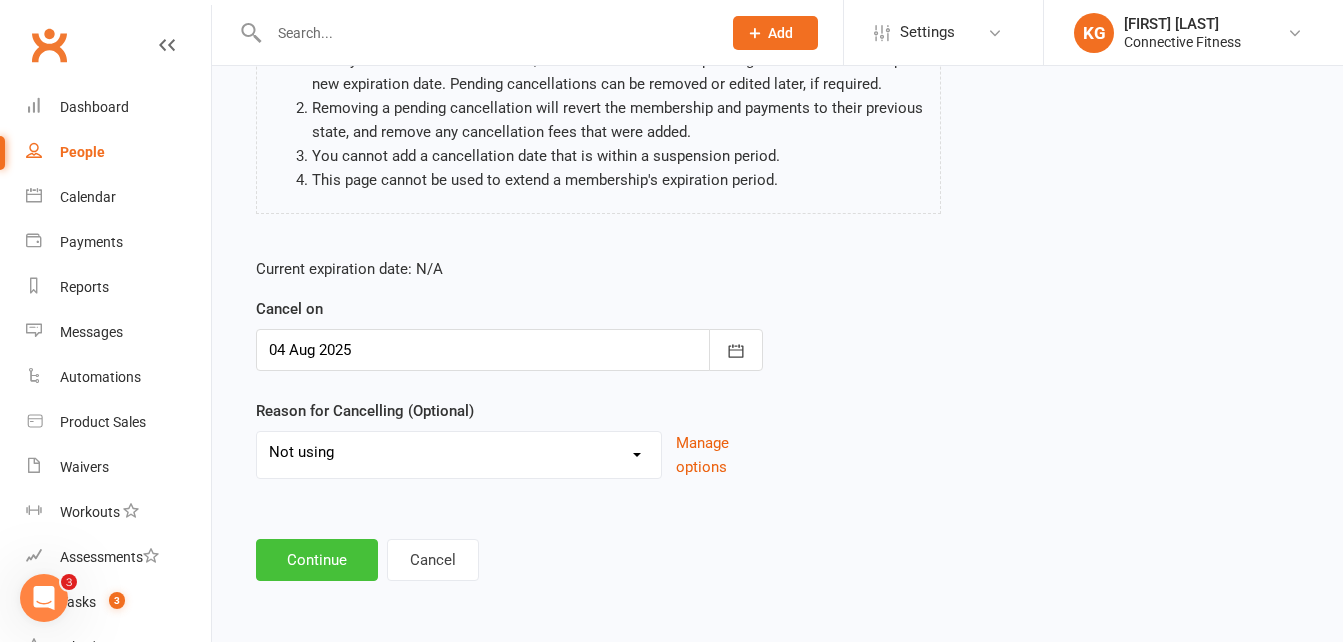 click on "Continue" at bounding box center (317, 560) 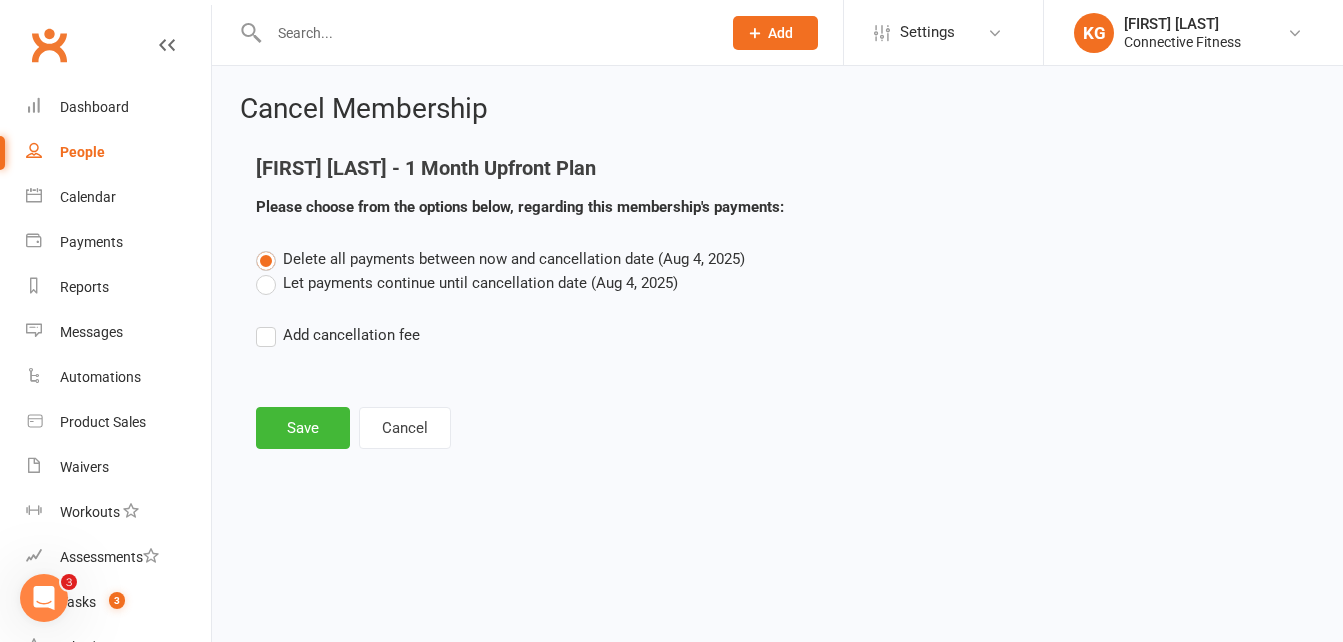 scroll, scrollTop: 0, scrollLeft: 0, axis: both 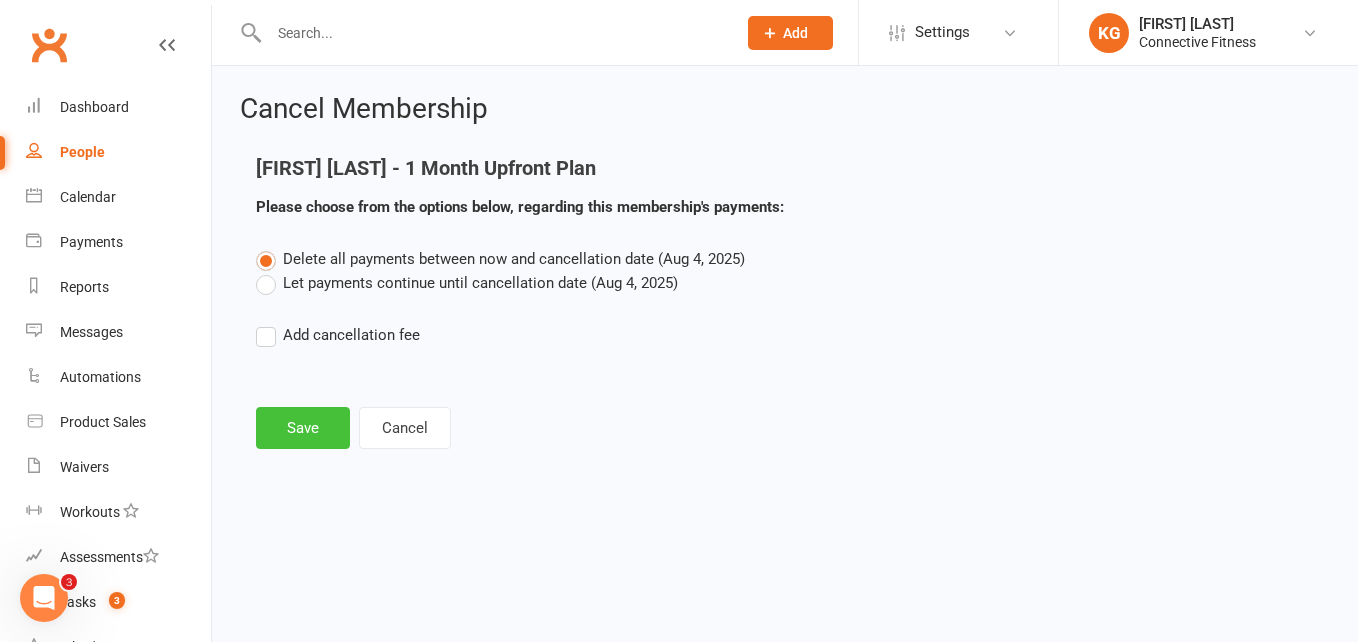 click on "Save" at bounding box center (303, 428) 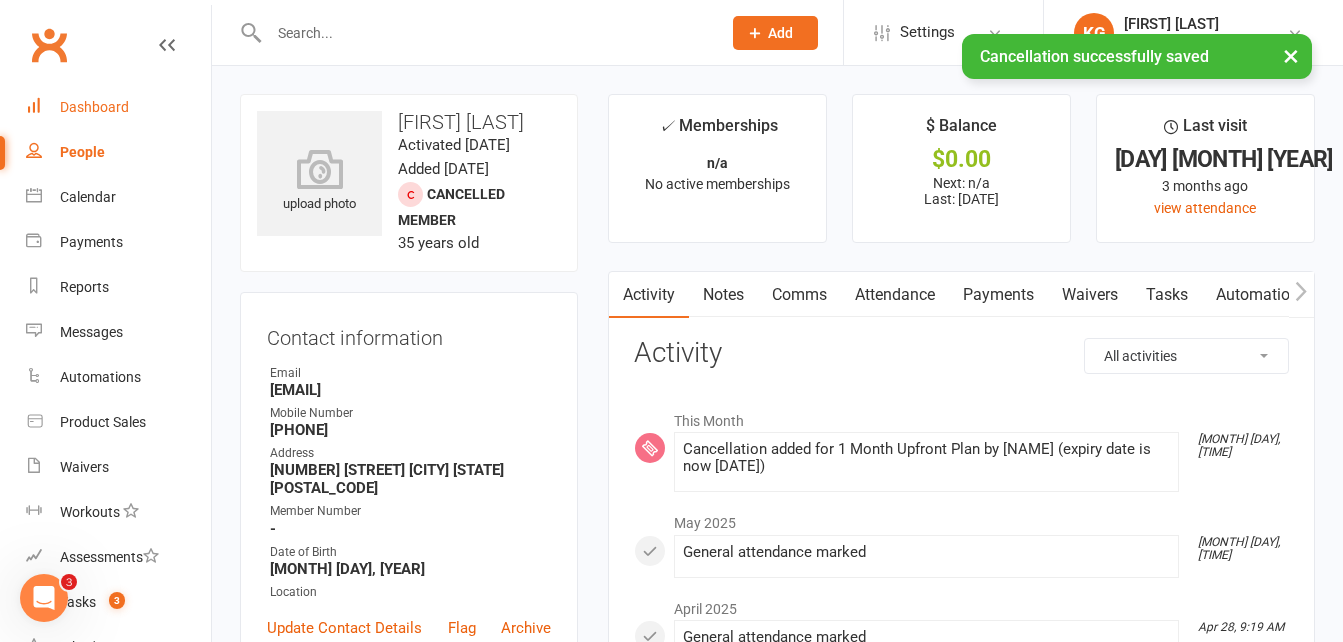 click on "Dashboard" at bounding box center [94, 107] 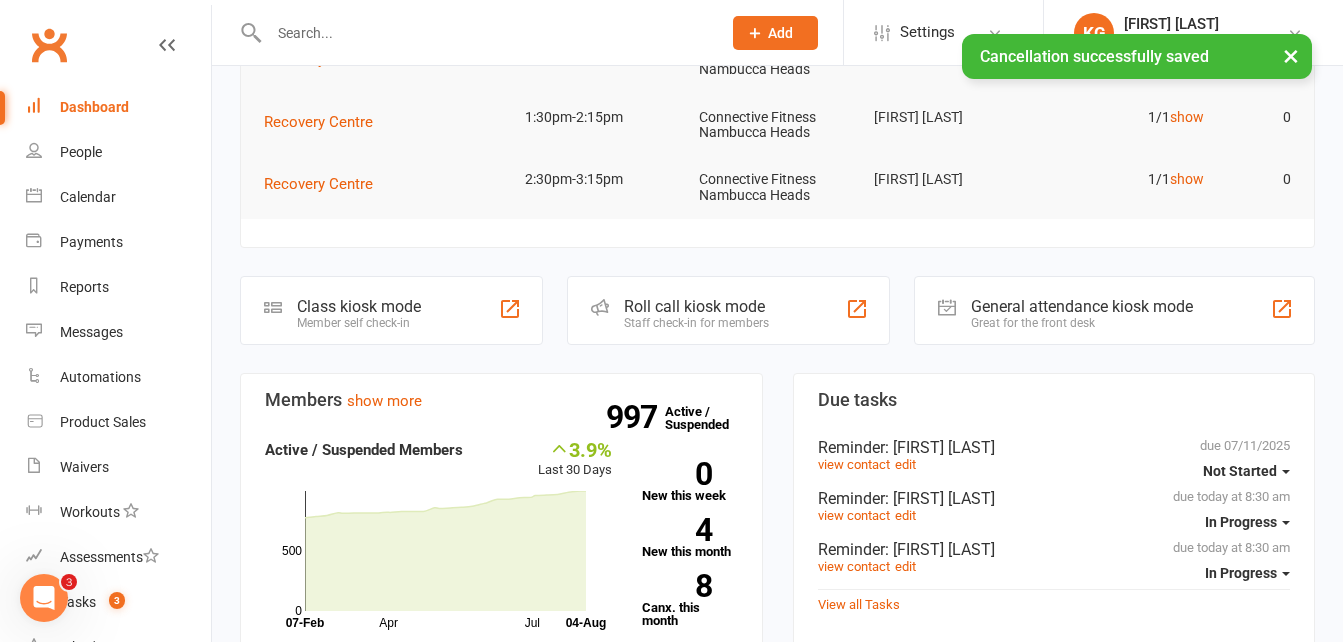 scroll, scrollTop: 307, scrollLeft: 0, axis: vertical 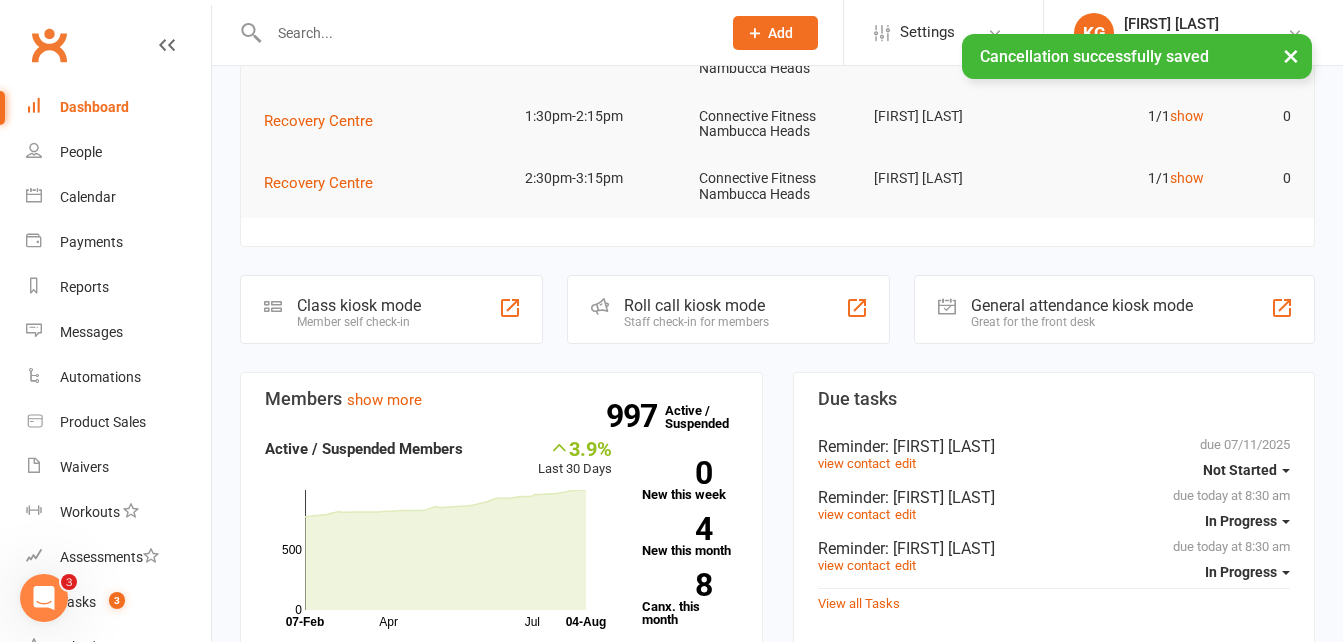 click on "Not Started" at bounding box center [1240, 470] 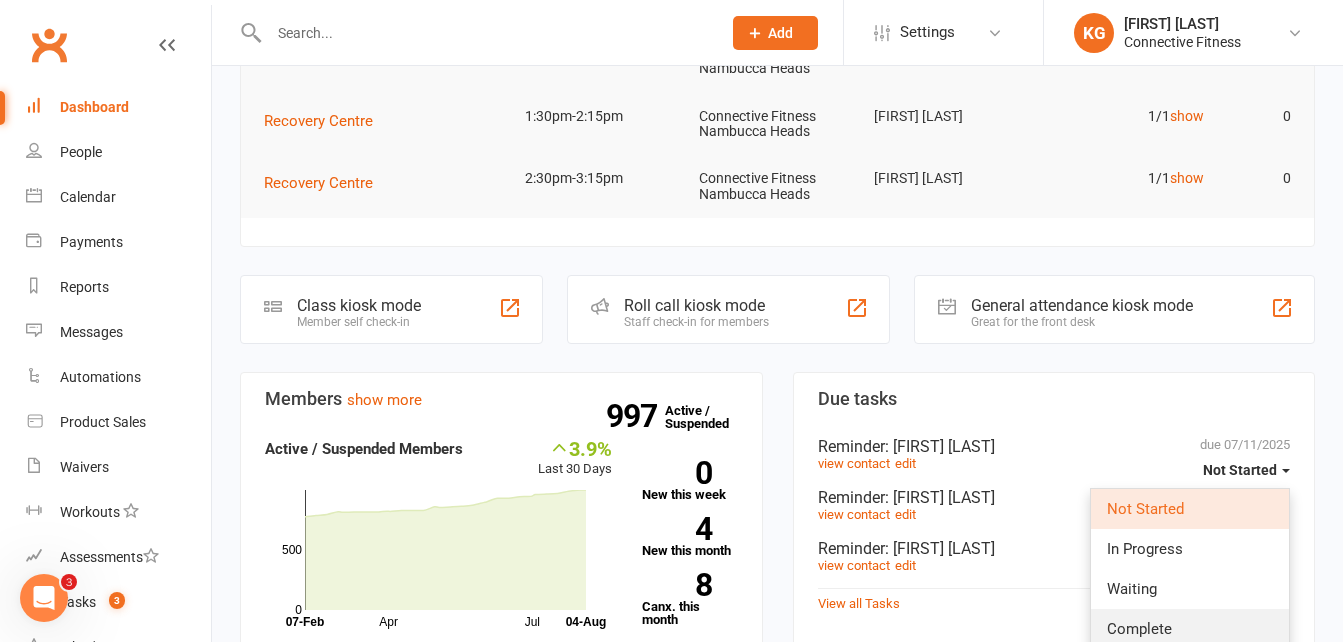 click on "Complete" at bounding box center (1190, 629) 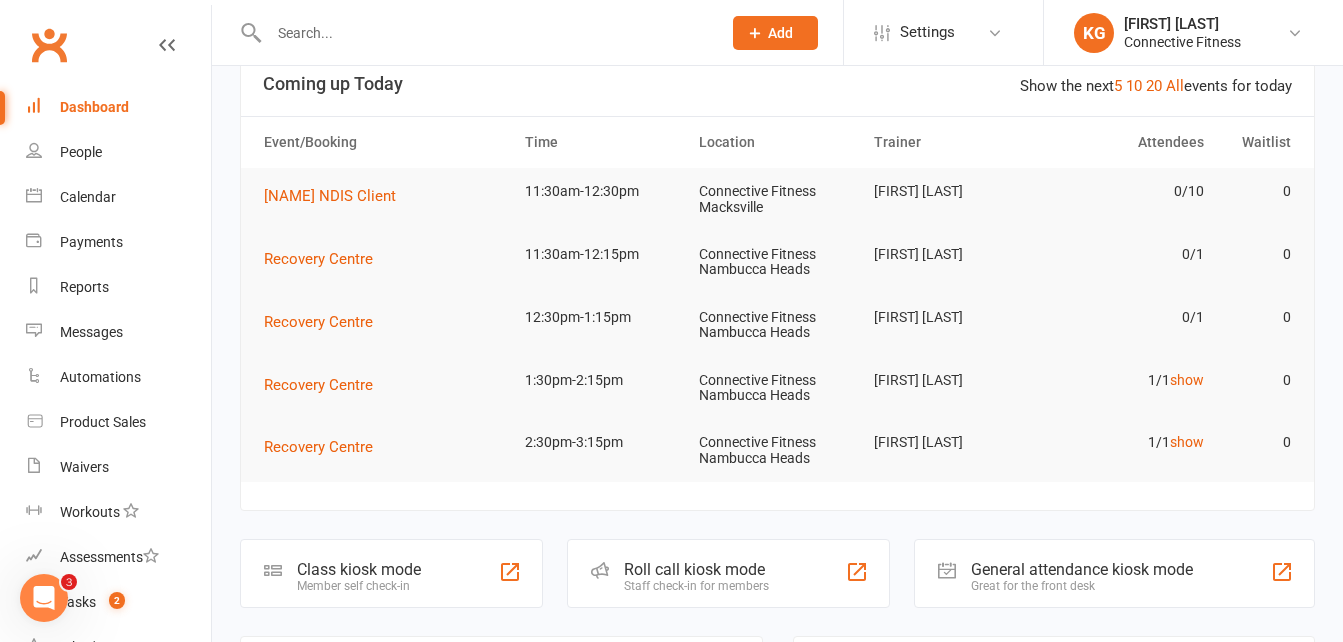 scroll, scrollTop: 20, scrollLeft: 0, axis: vertical 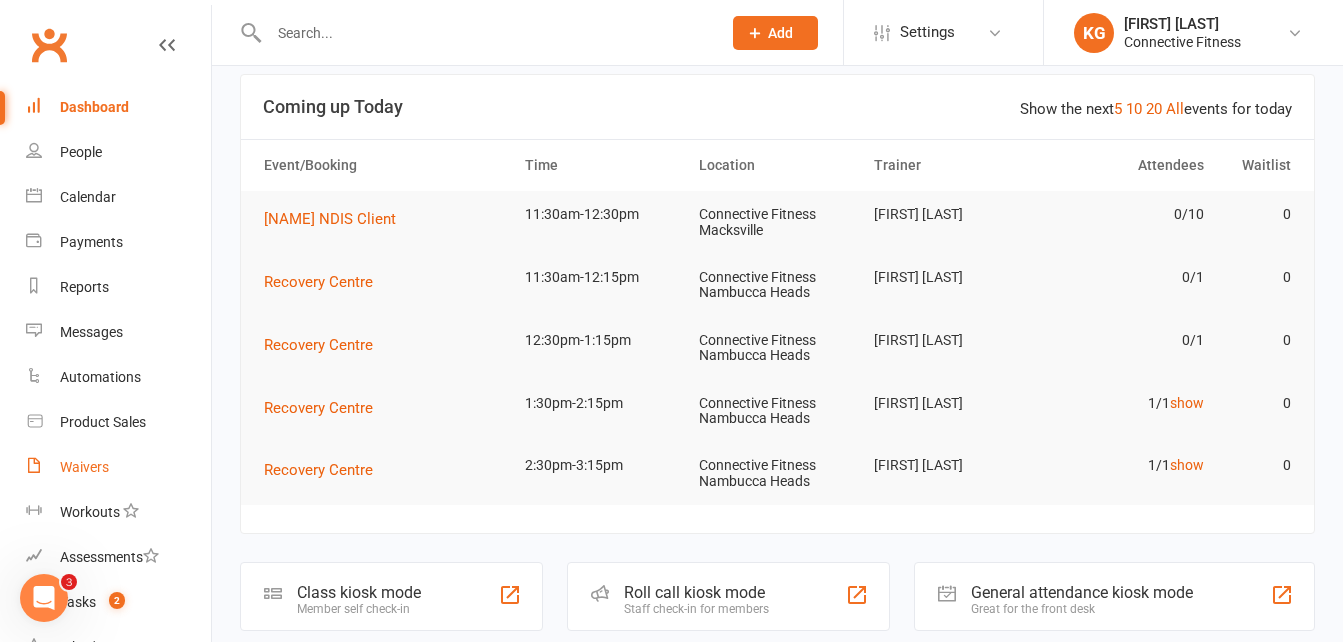 click on "Waivers" at bounding box center [118, 467] 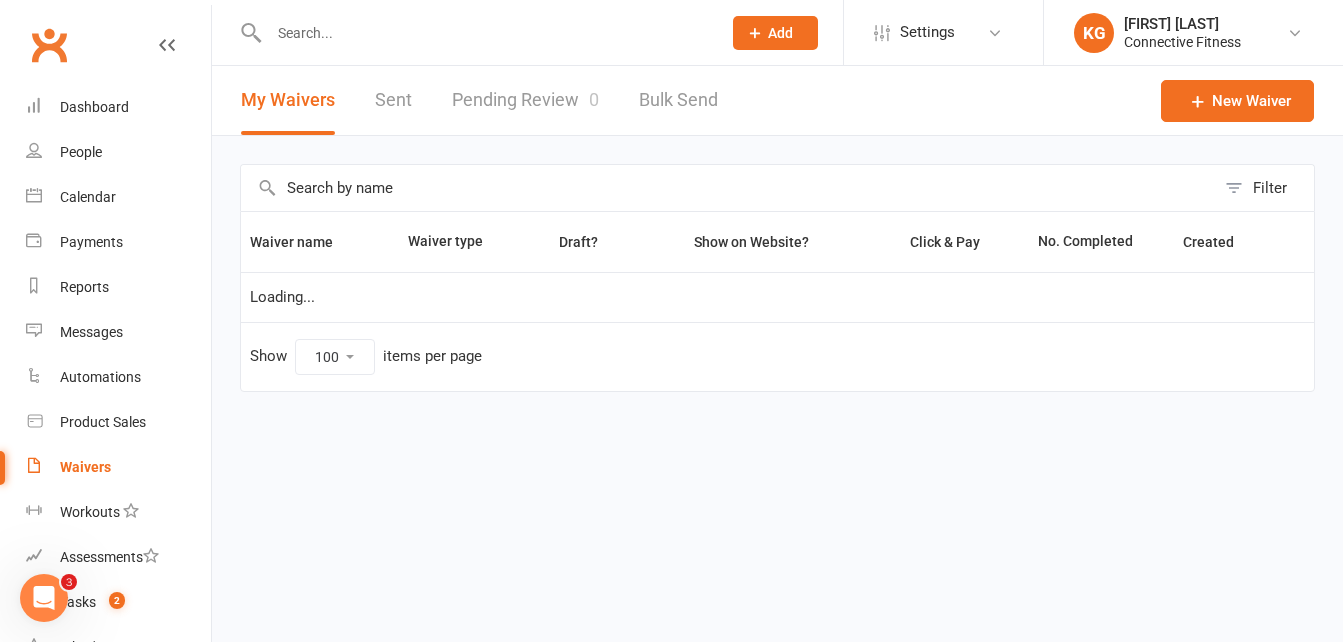 scroll, scrollTop: 0, scrollLeft: 0, axis: both 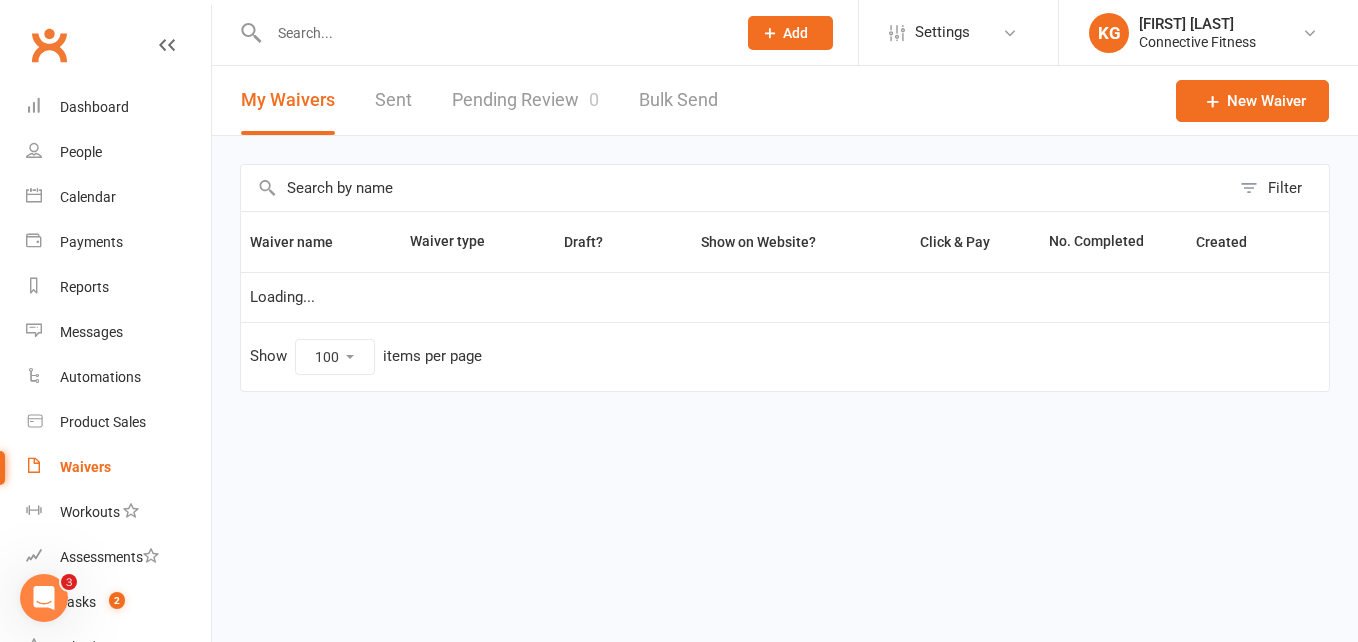 click on "Pending Review 0" at bounding box center [525, 100] 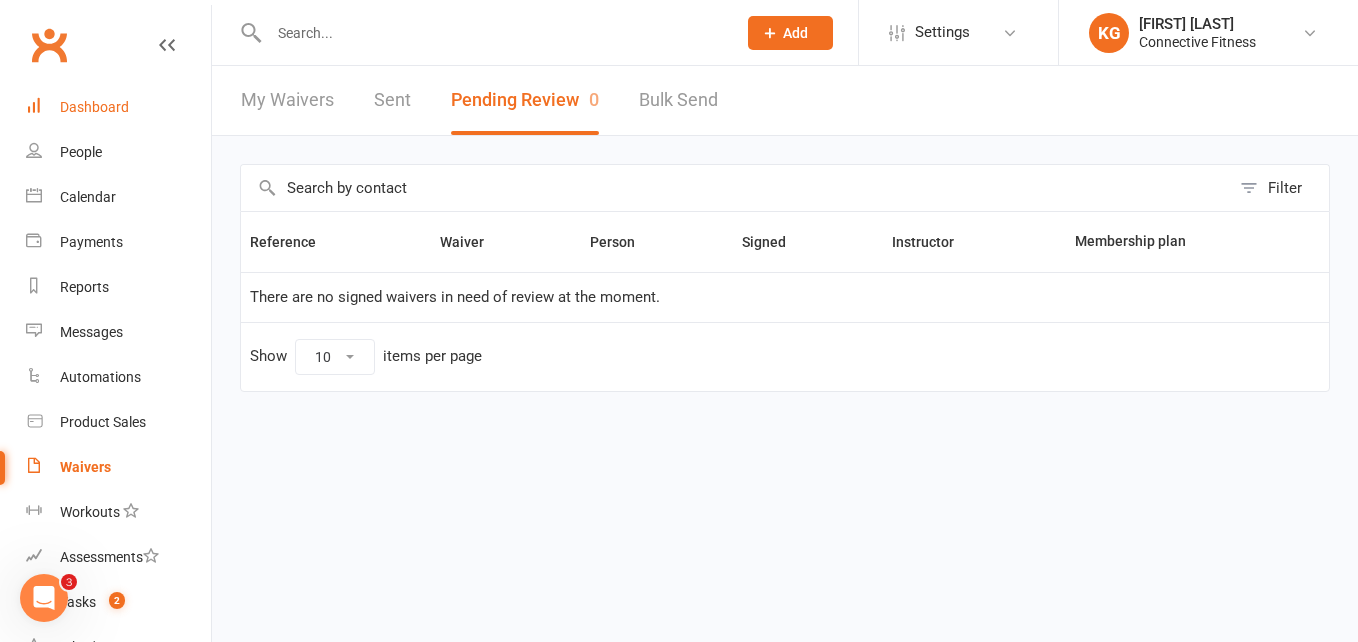 click on "Dashboard" at bounding box center (94, 107) 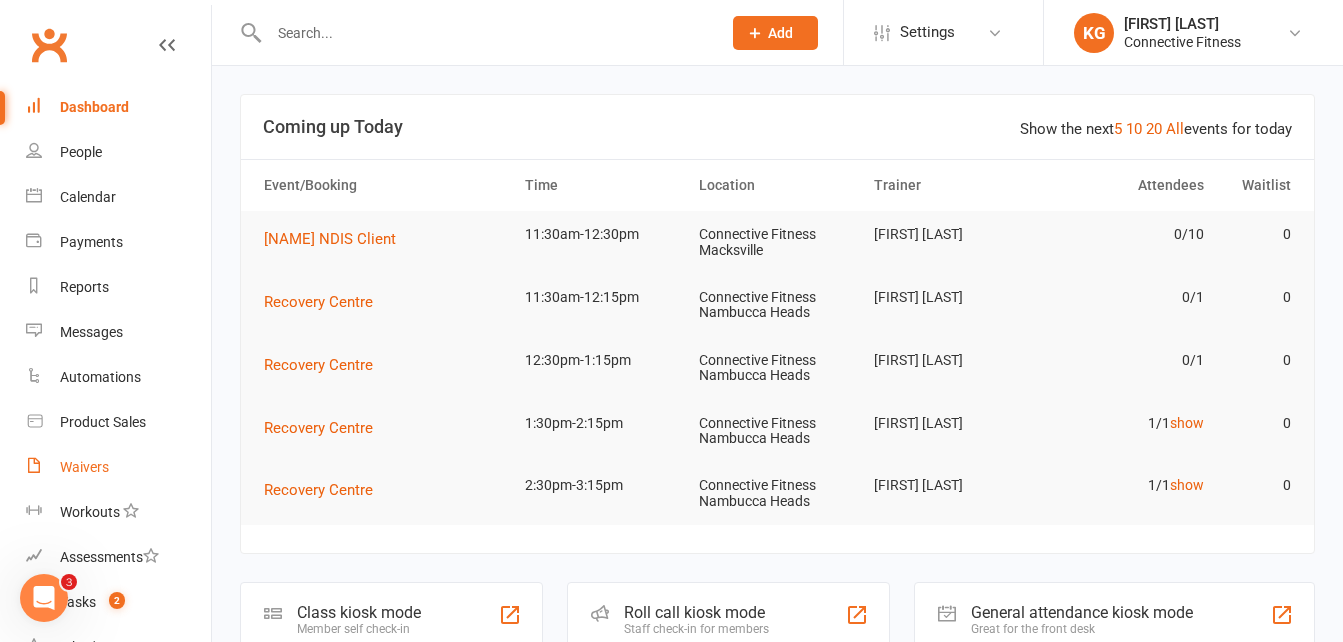 click on "Waivers" at bounding box center (84, 467) 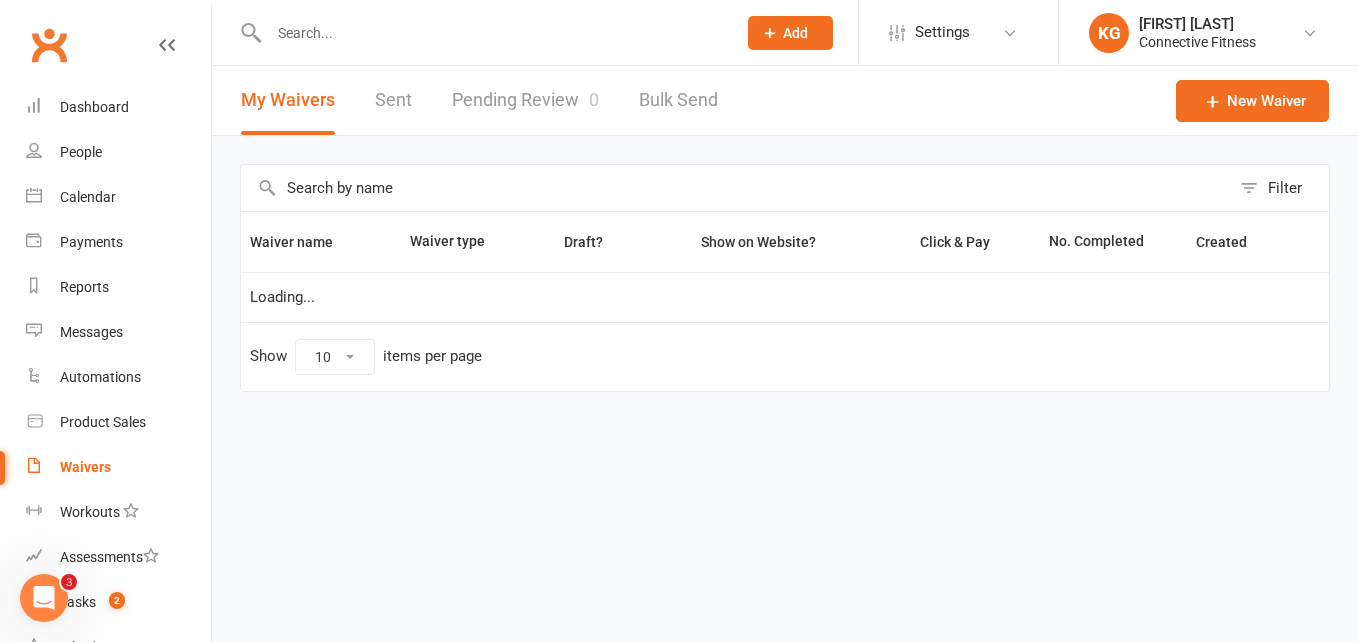 select on "100" 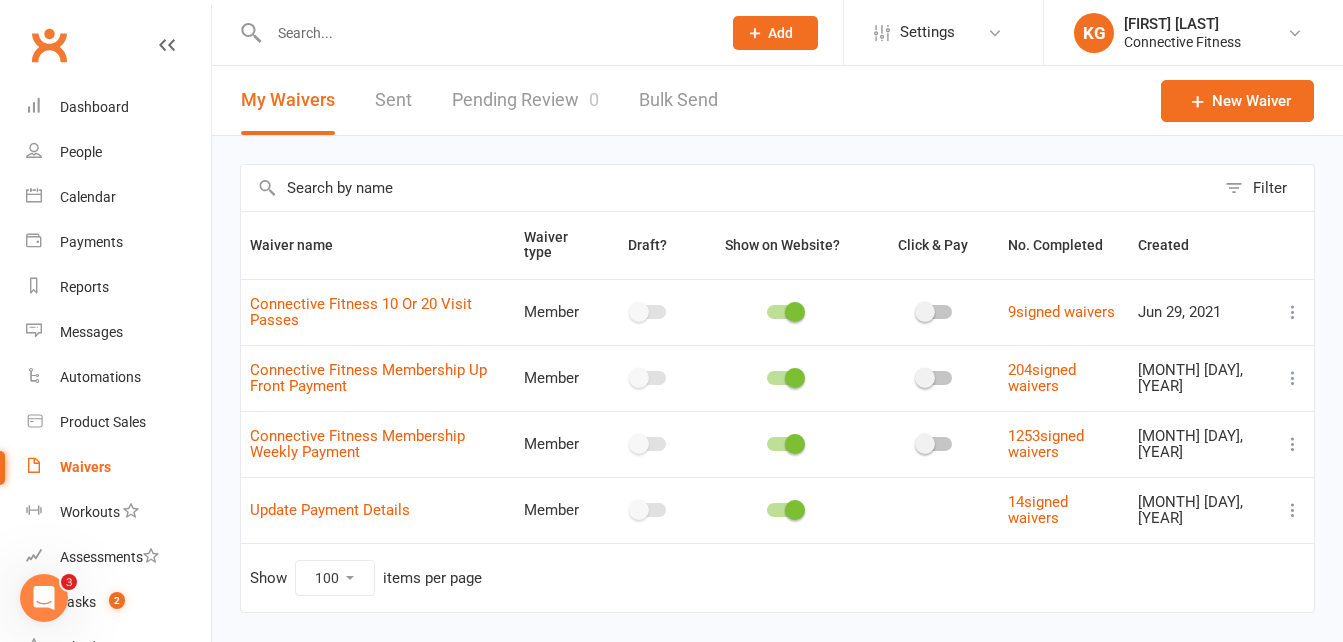 click on "Pending Review 0" at bounding box center (525, 100) 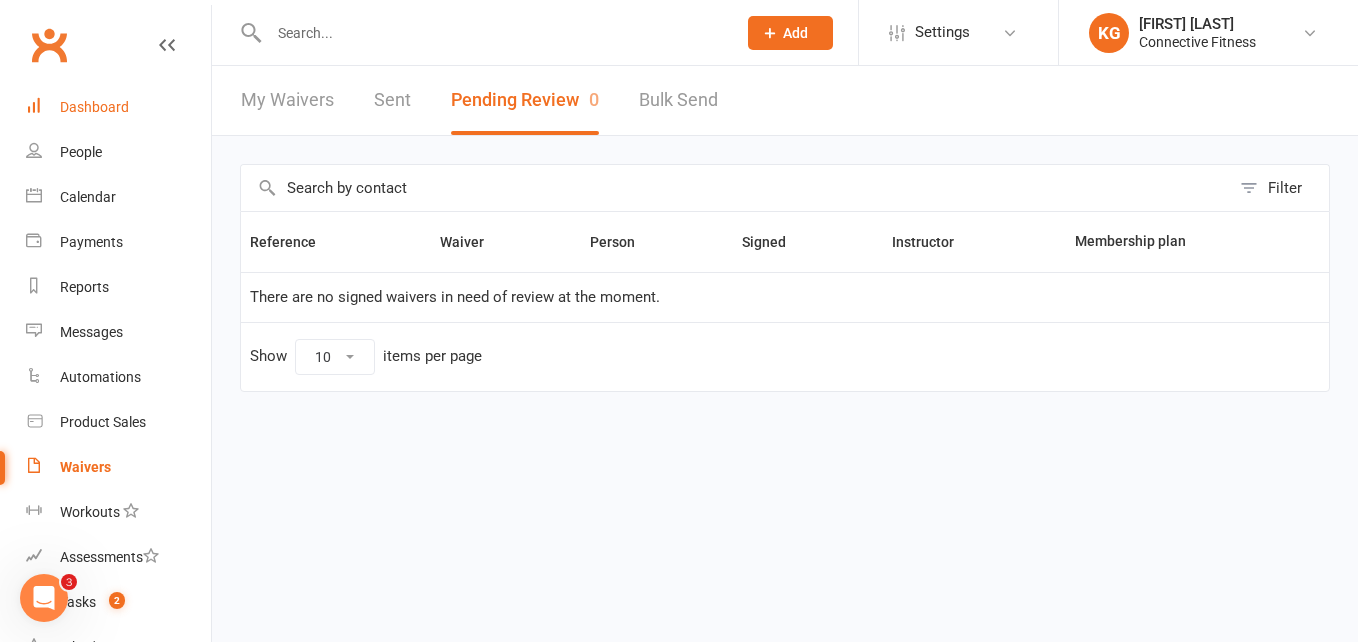 click on "Dashboard" at bounding box center (94, 107) 